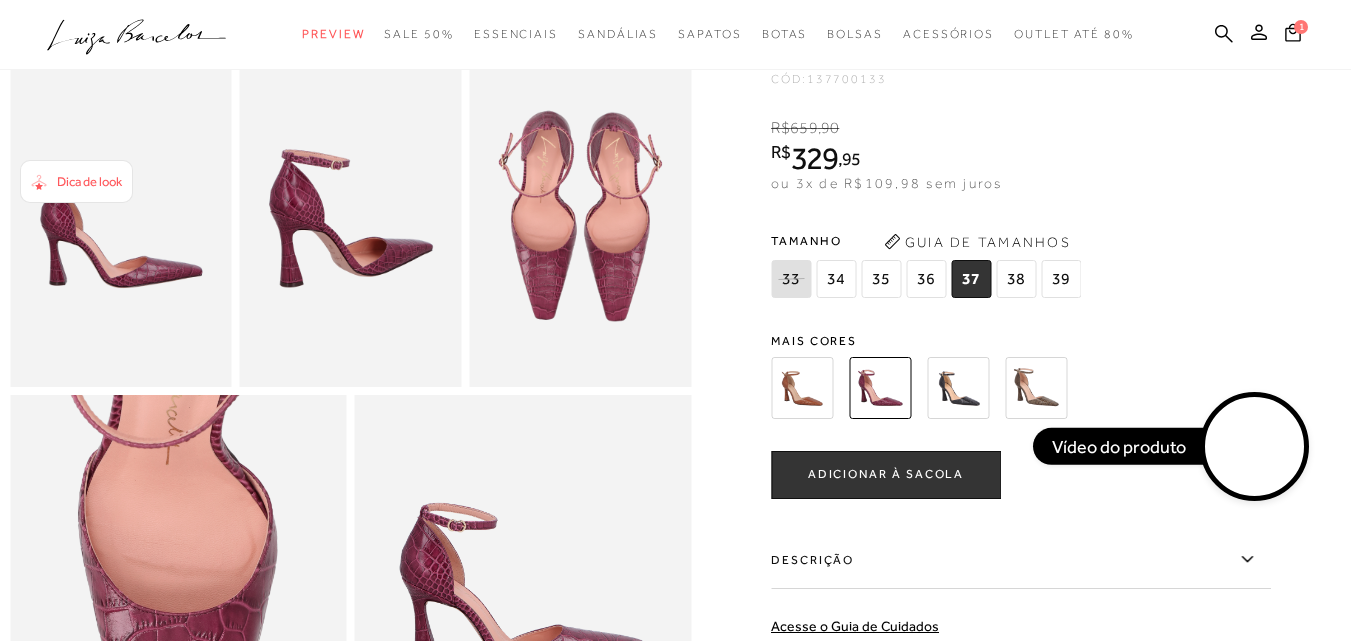 scroll, scrollTop: 600, scrollLeft: 0, axis: vertical 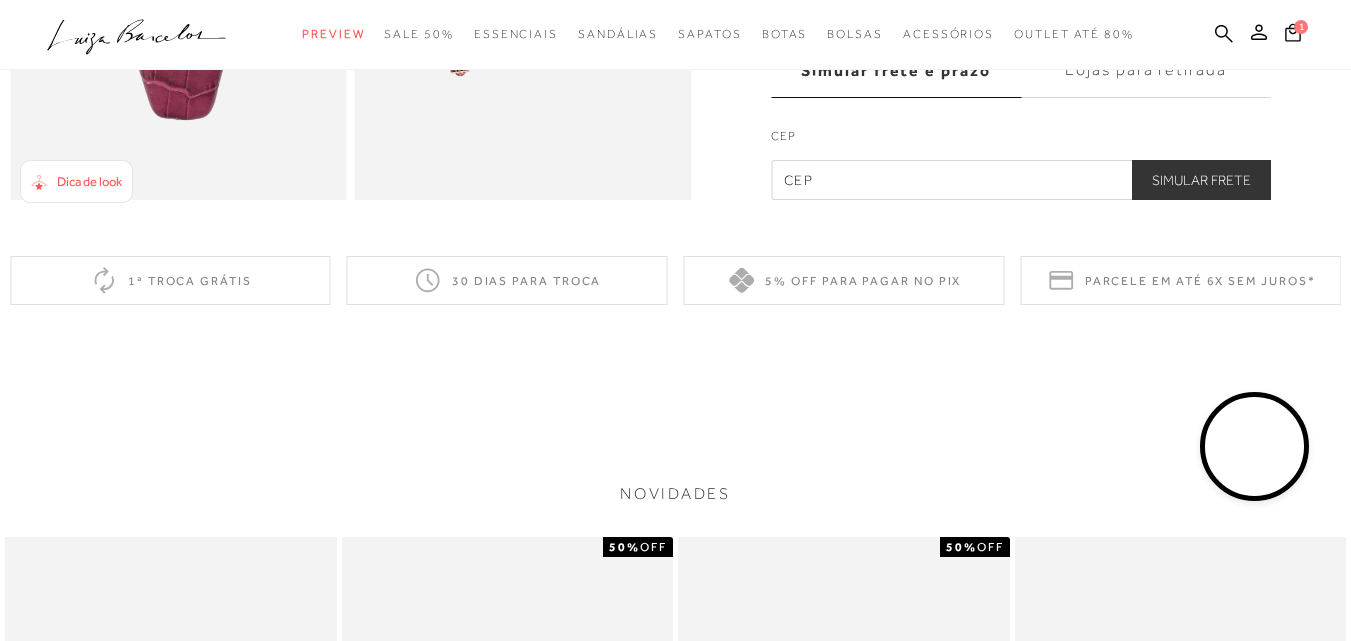 click at bounding box center [1021, 180] 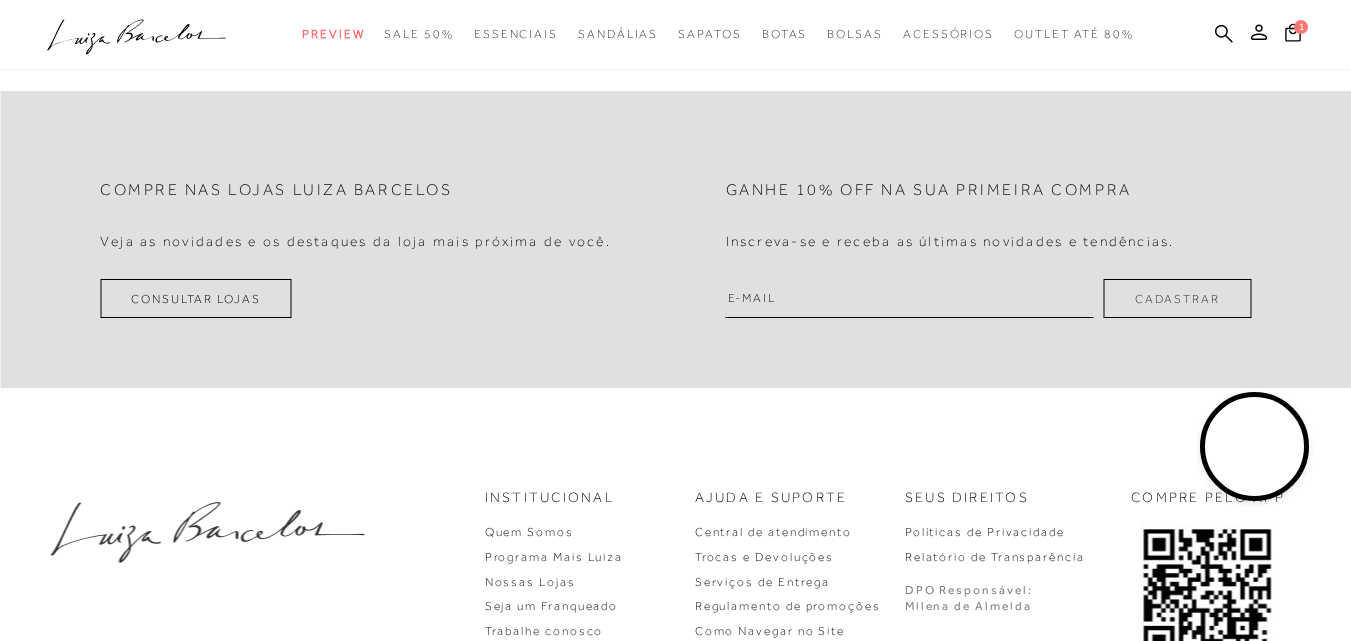 scroll, scrollTop: 2600, scrollLeft: 0, axis: vertical 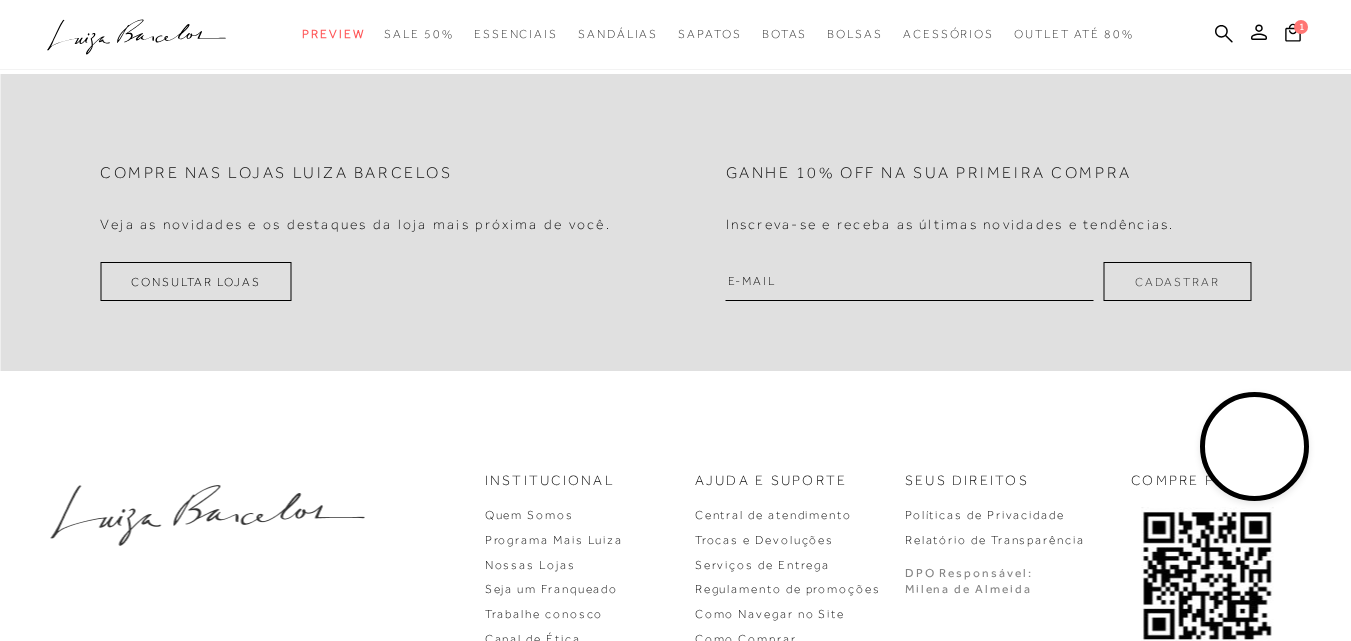 click on "Ganhe 10% off na sua primeira compra
Inscreva-se e receba as últimas novidades e tendências.
Cadastrar" at bounding box center [989, 222] 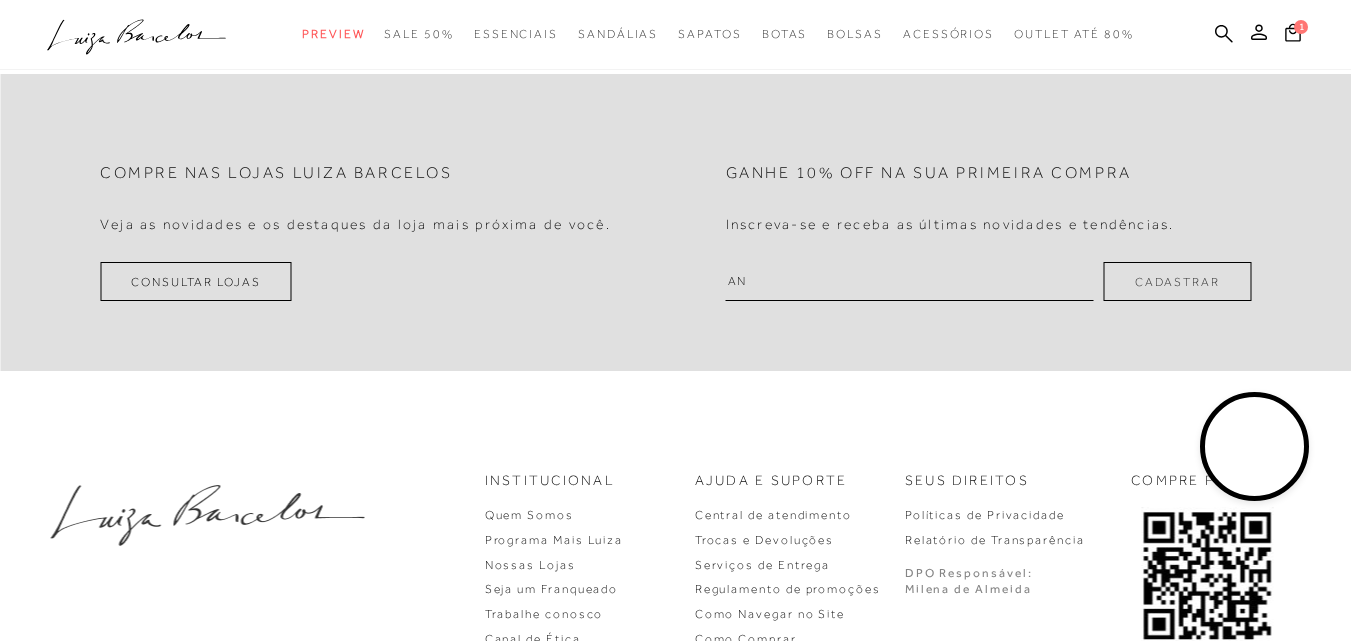 type on "a" 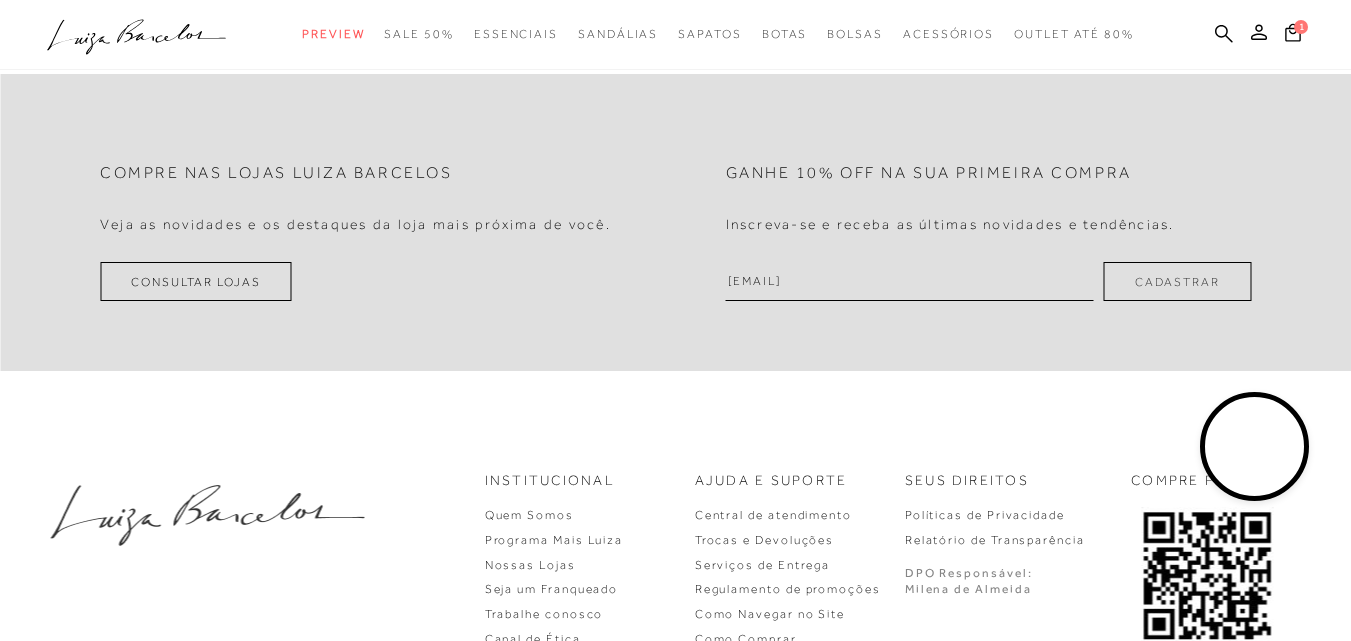 type on "[EMAIL]" 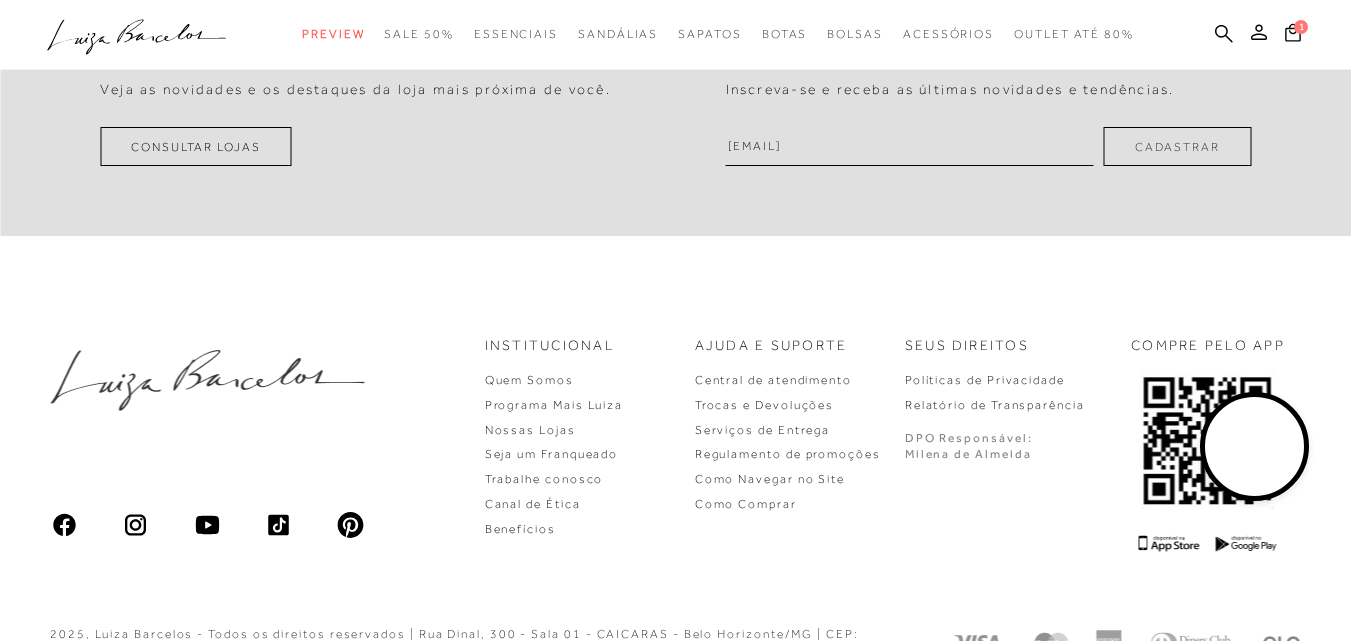 scroll, scrollTop: 2700, scrollLeft: 0, axis: vertical 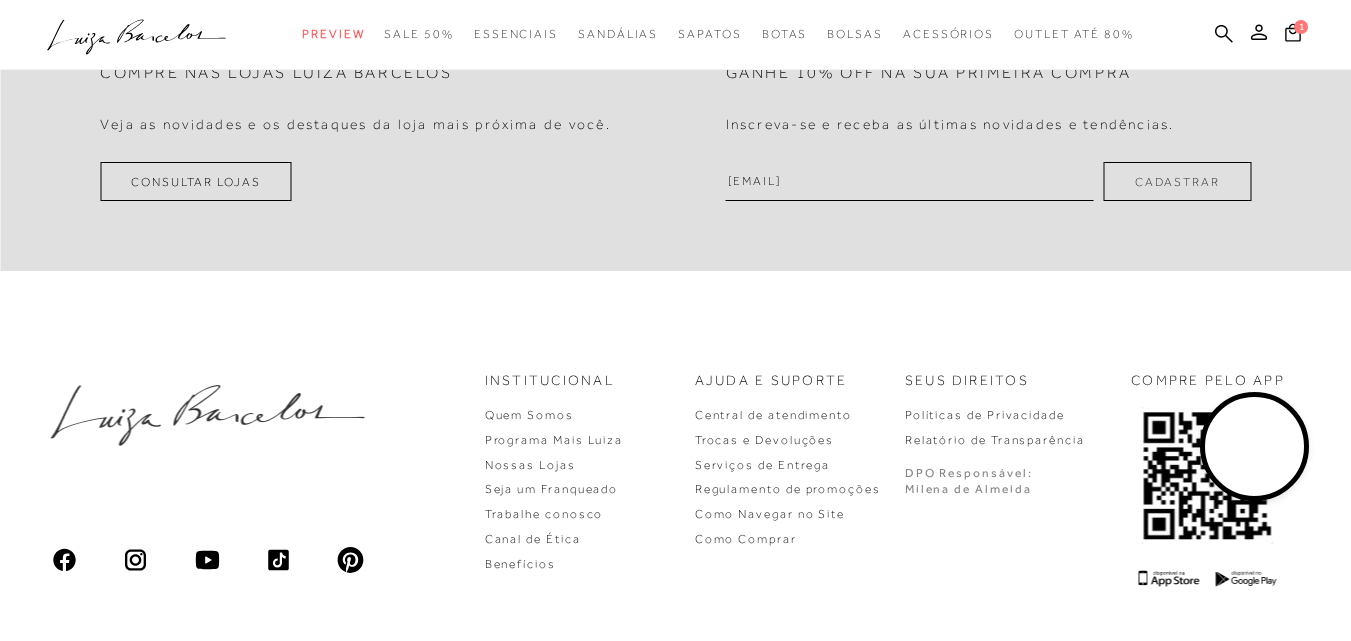 click on "Ganhe 10% off na sua primeira compra" at bounding box center [929, 73] 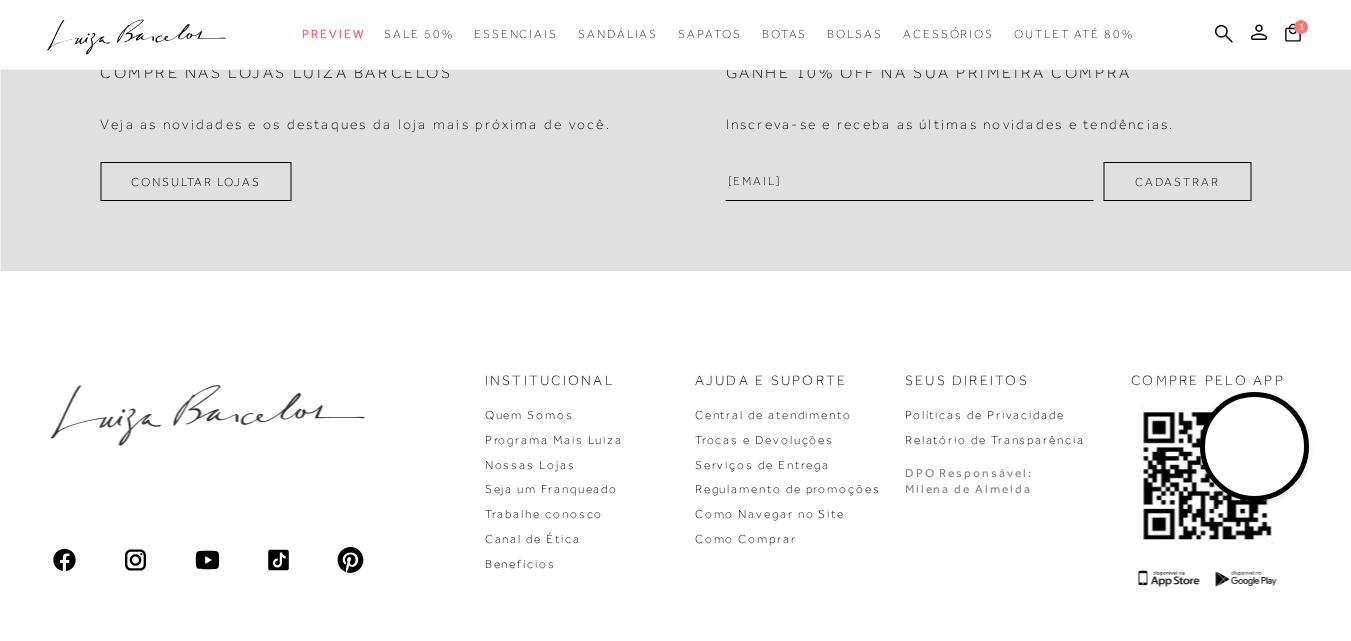 click on "Cadastrar" at bounding box center [1177, 181] 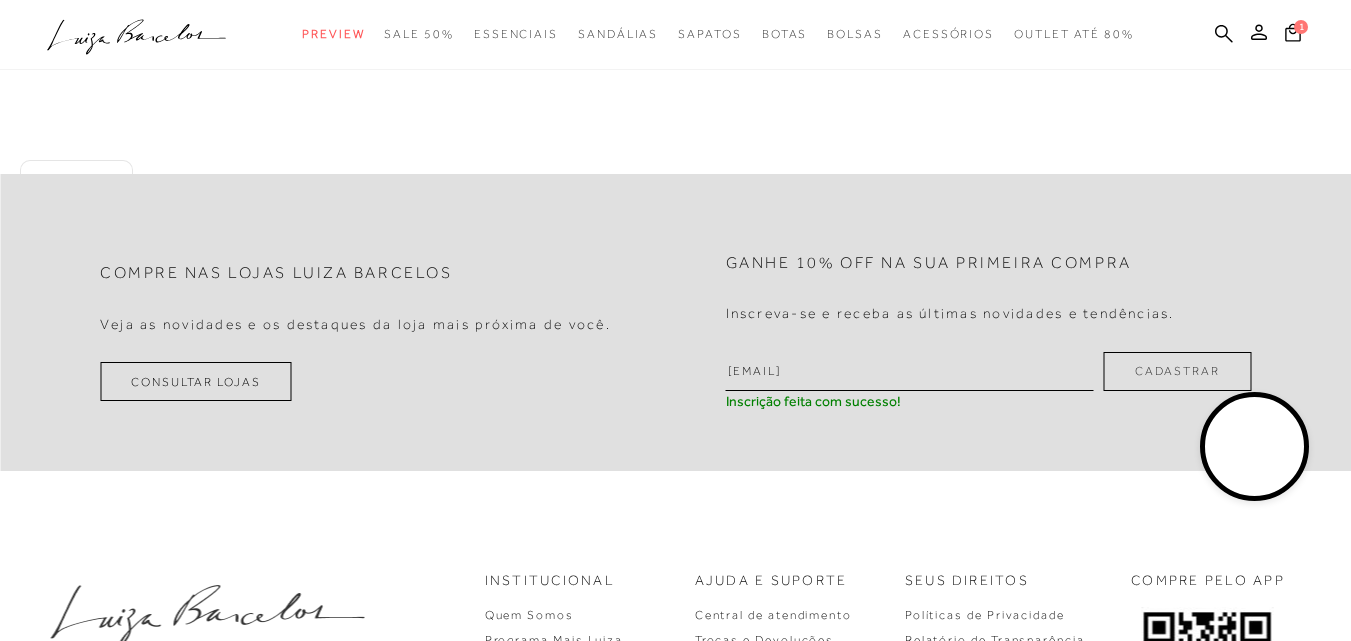 scroll, scrollTop: 2808, scrollLeft: 0, axis: vertical 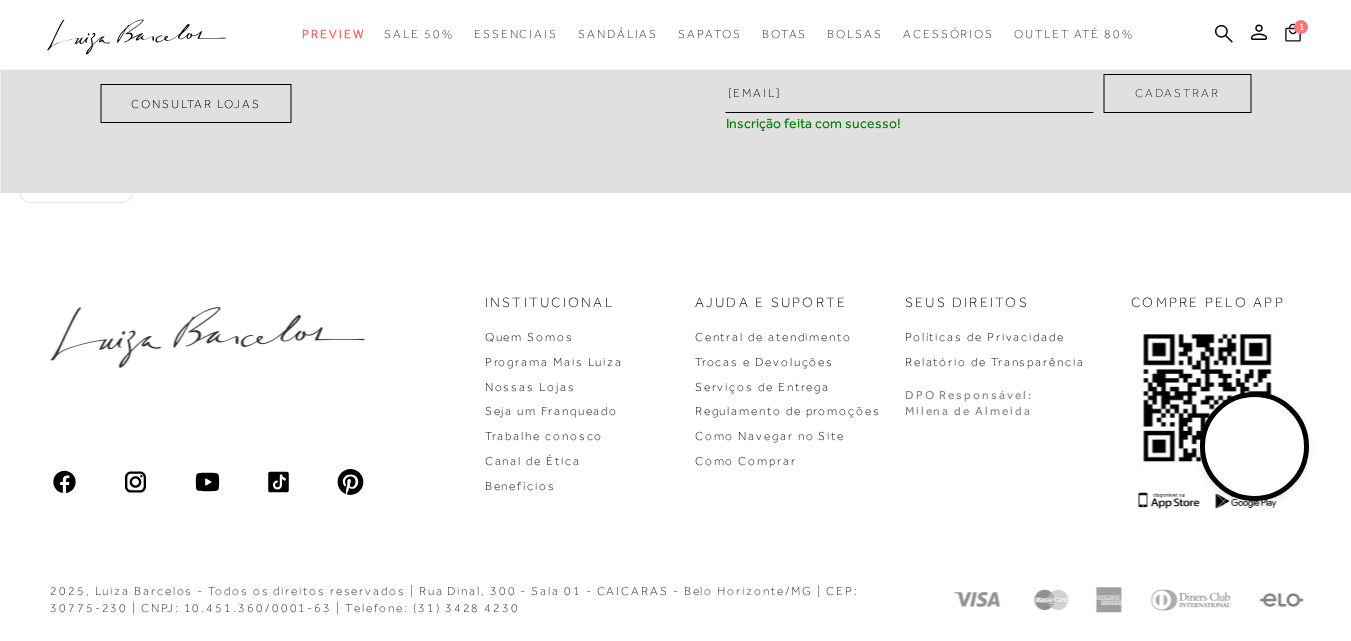 click 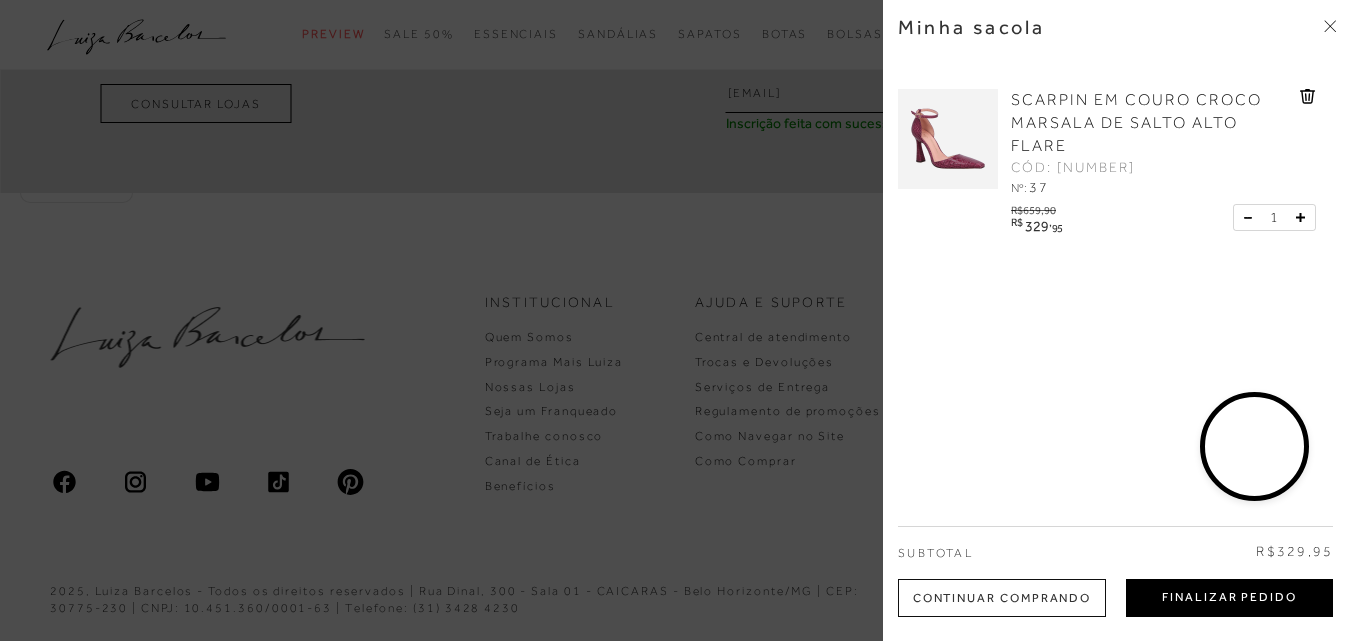 click on "Finalizar Pedido" at bounding box center (1229, 598) 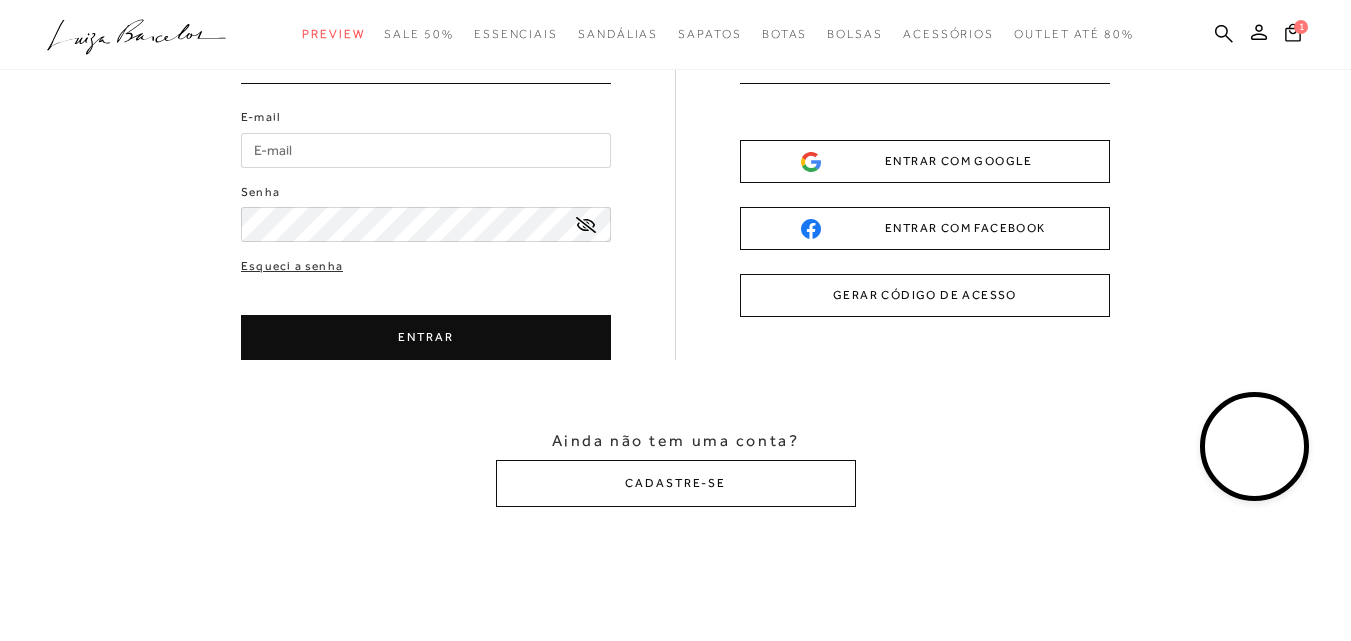 scroll, scrollTop: 0, scrollLeft: 0, axis: both 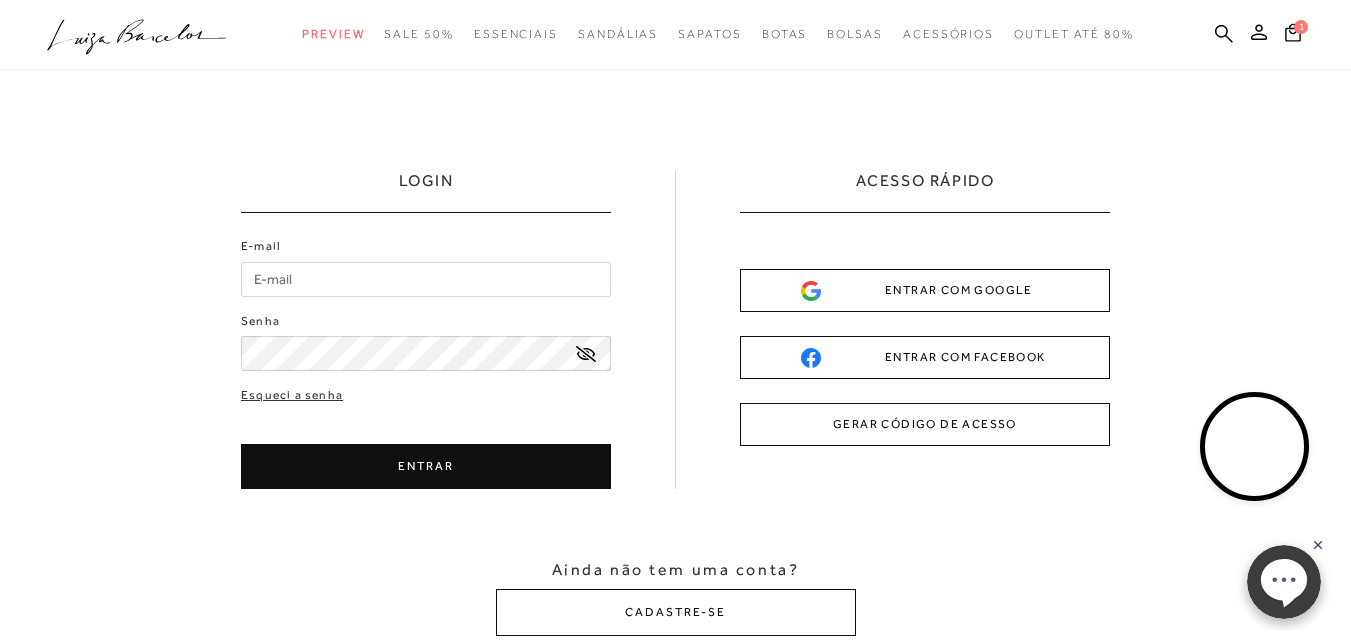 click 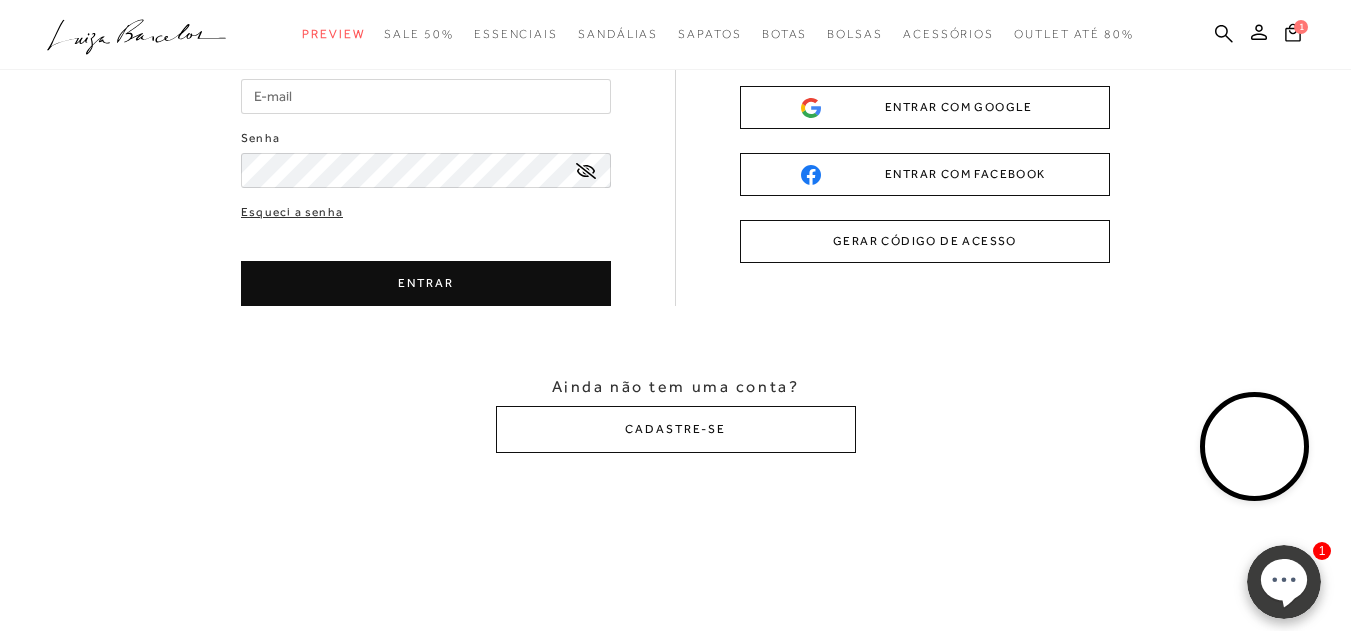 scroll, scrollTop: 200, scrollLeft: 0, axis: vertical 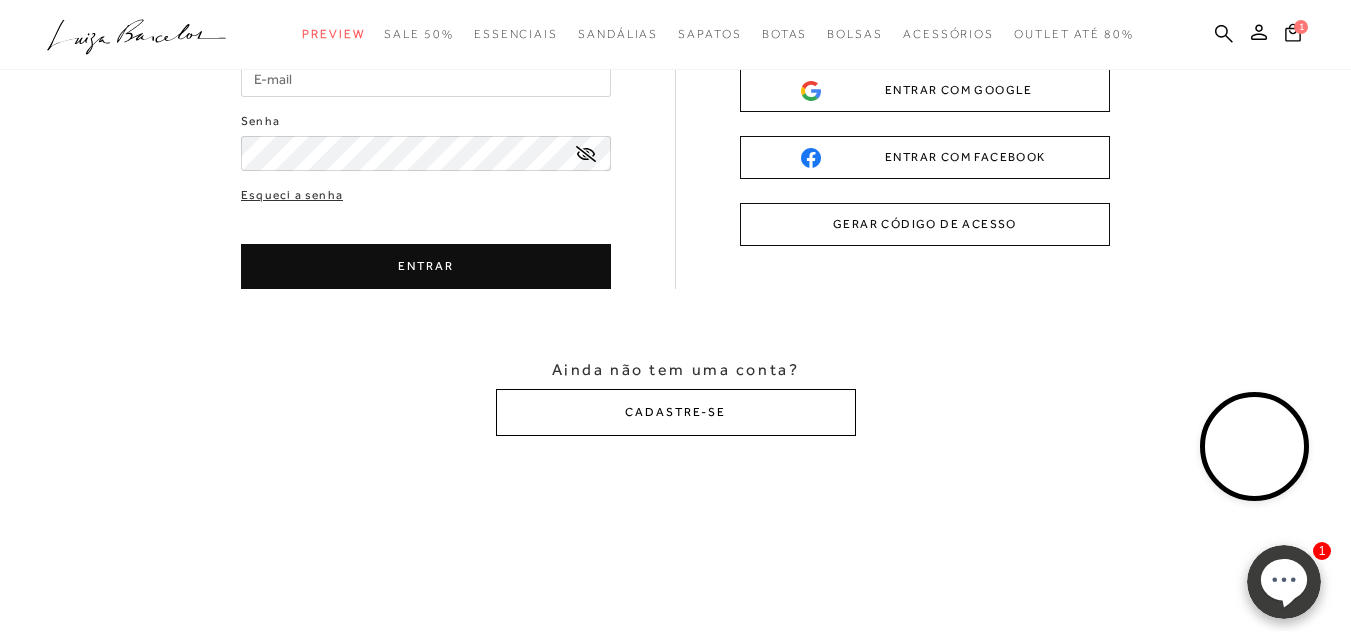 click on "CADASTRE-SE" at bounding box center (676, 412) 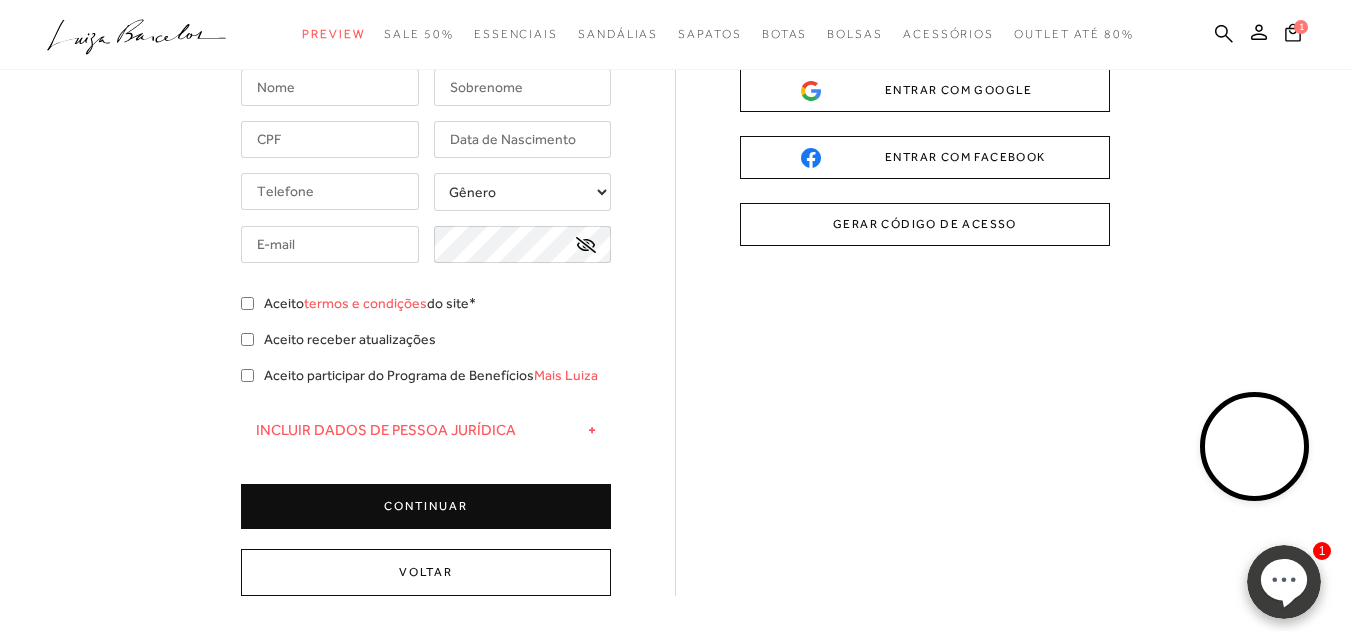 scroll, scrollTop: 0, scrollLeft: 0, axis: both 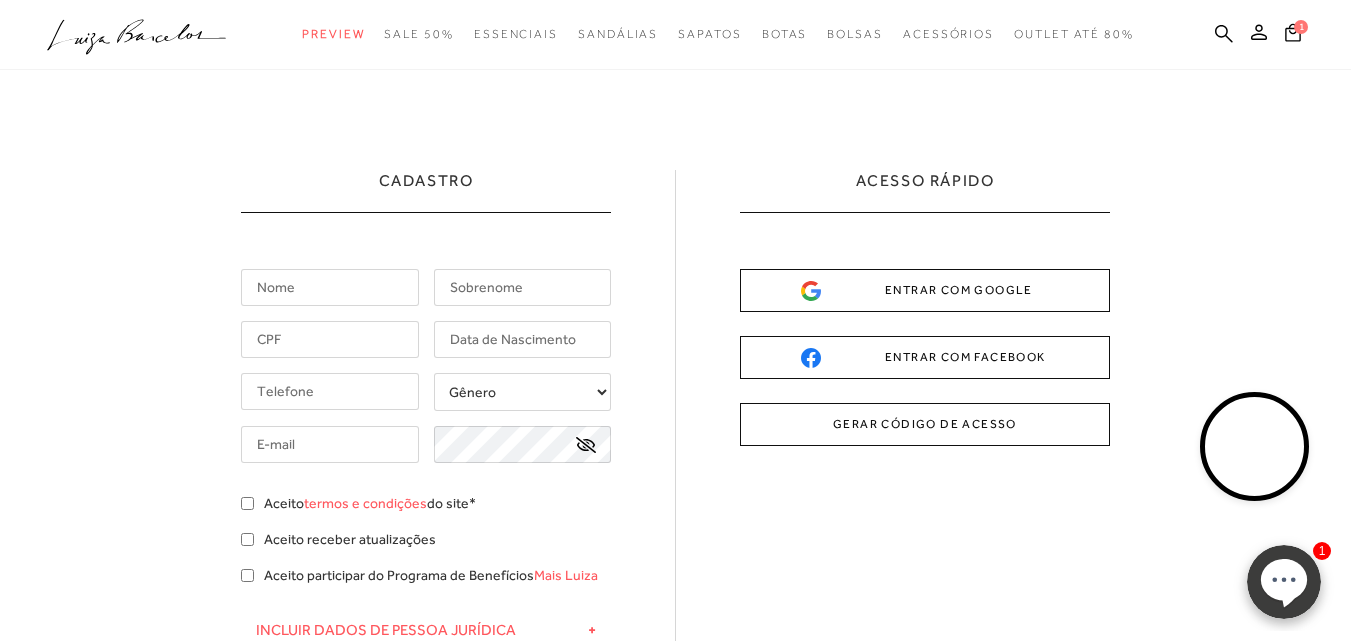 click at bounding box center [330, 287] 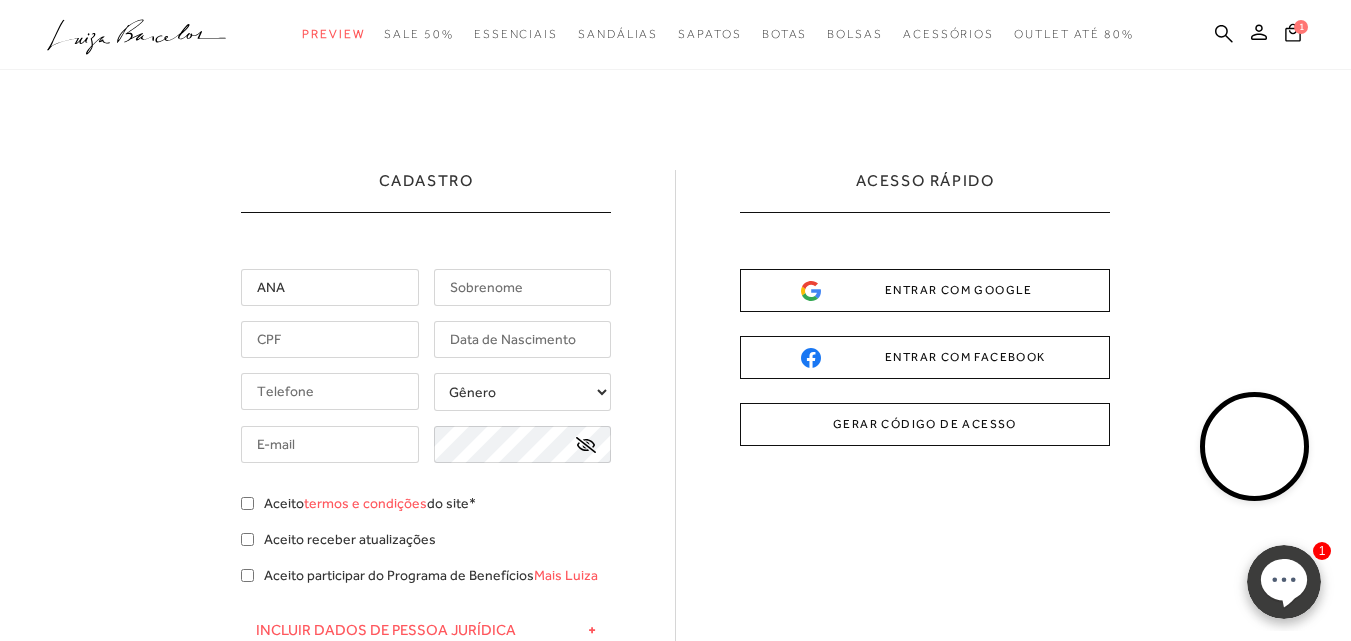 type on "DA SILVA" 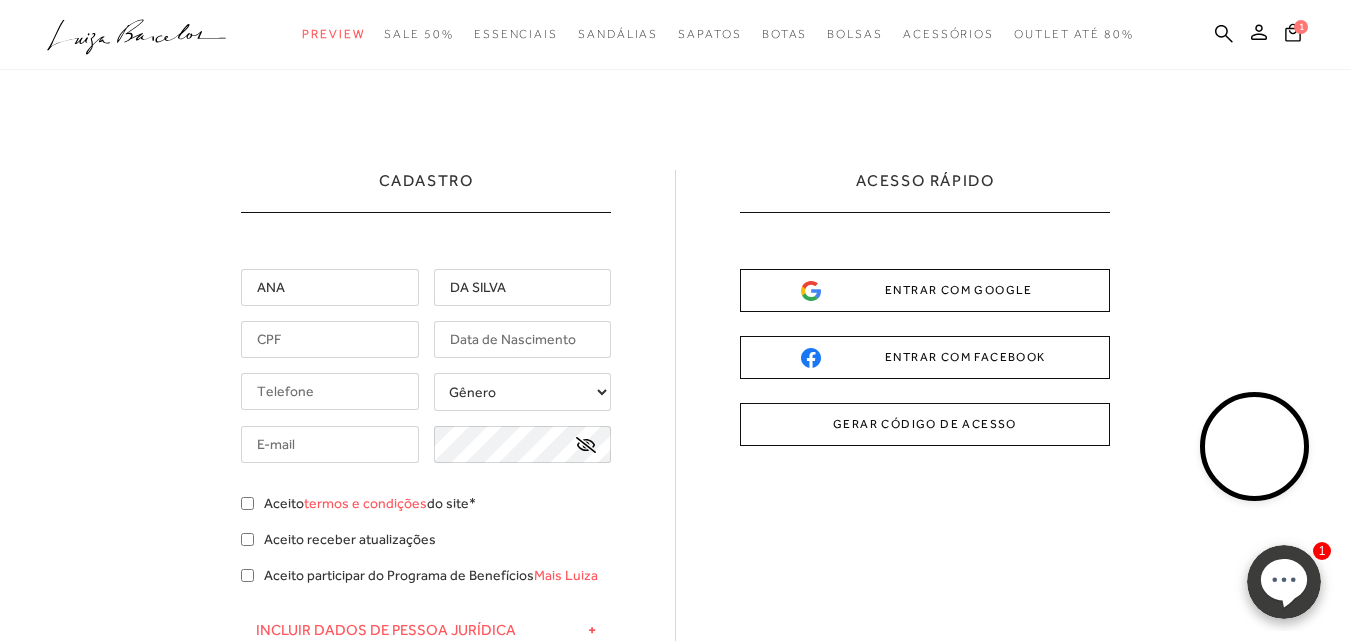 type on "([PHONE])" 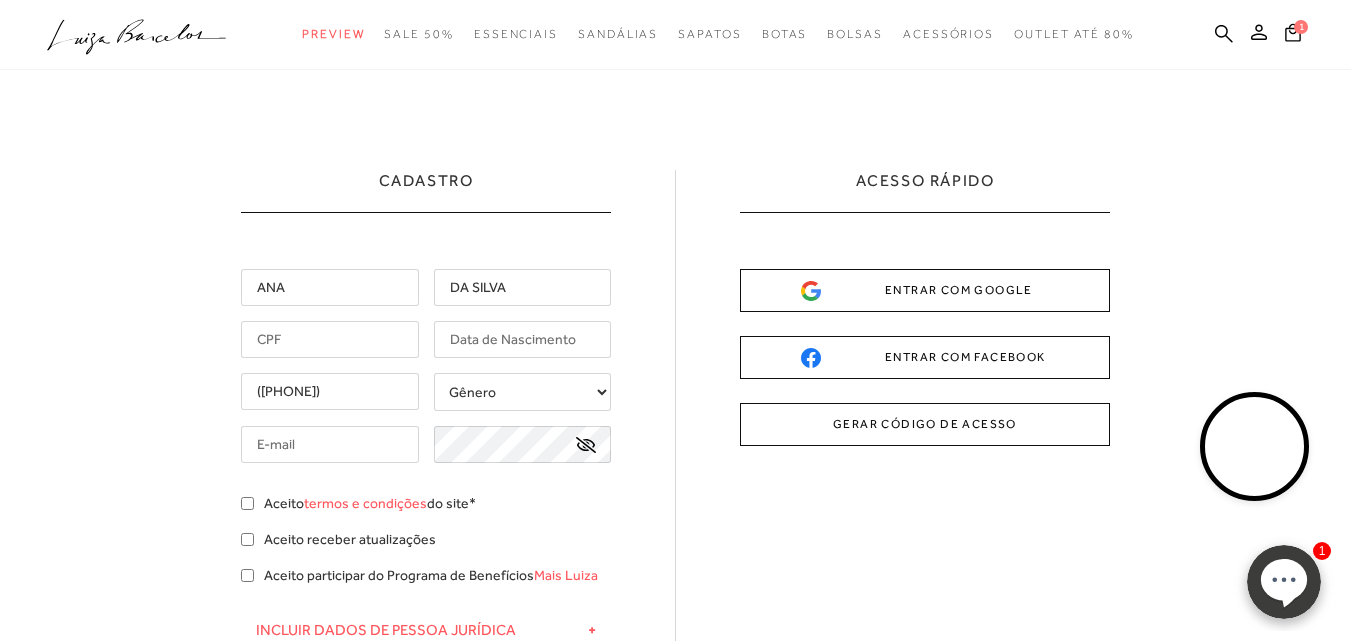 click at bounding box center [330, 339] 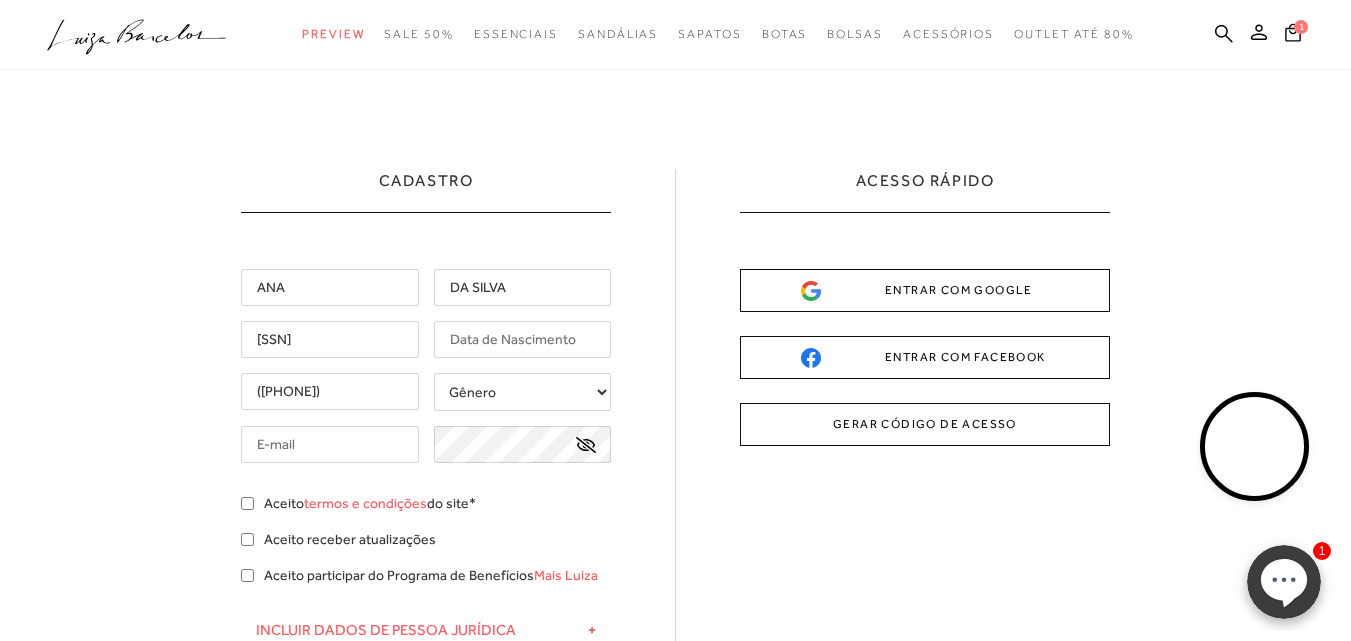 type on "[SSN]" 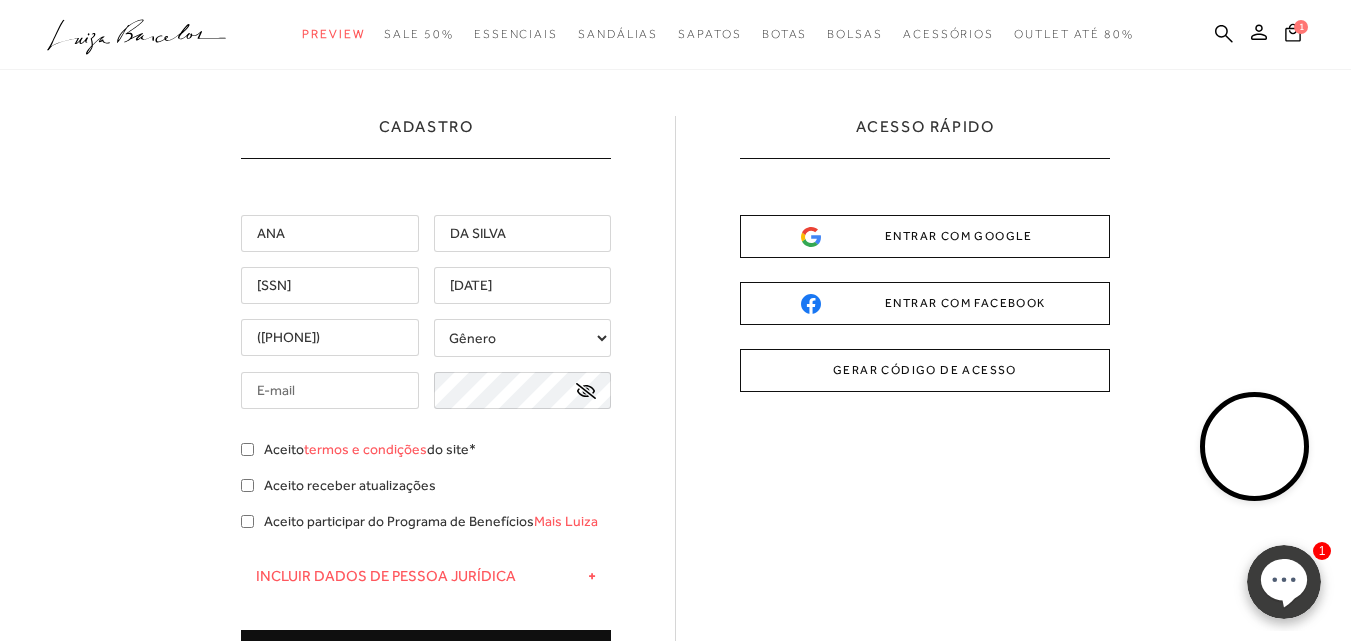 scroll, scrollTop: 100, scrollLeft: 0, axis: vertical 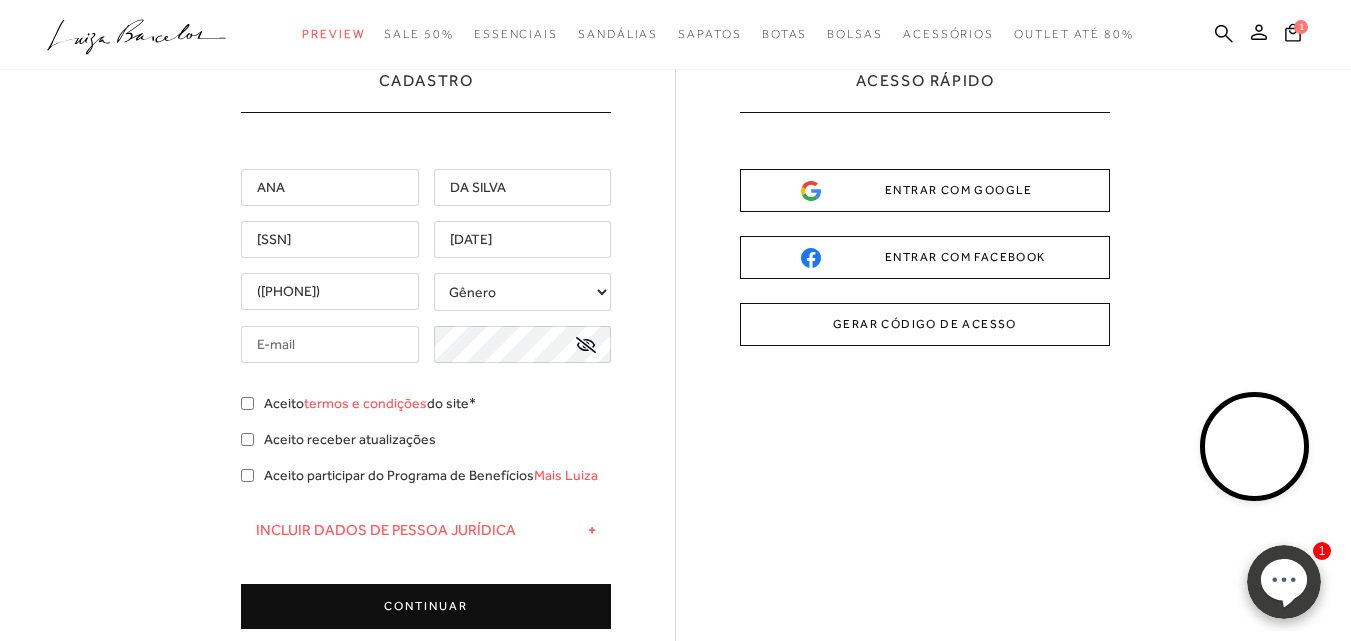 type on "[DATE]" 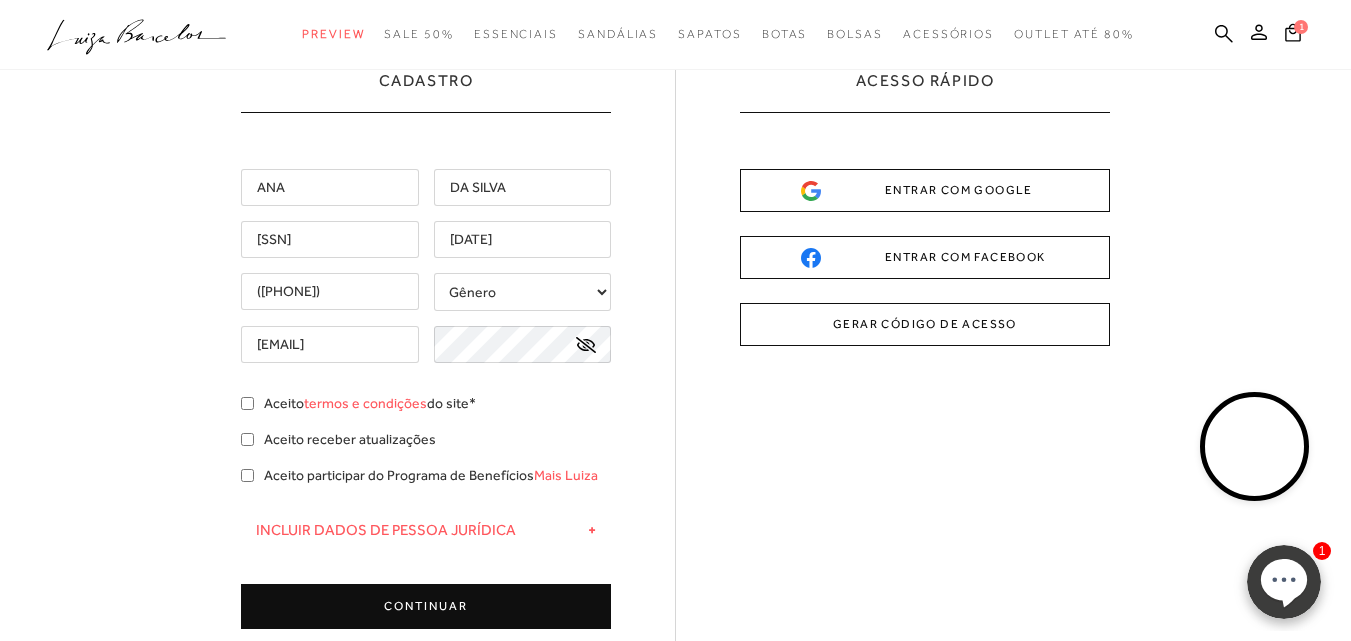 scroll, scrollTop: 0, scrollLeft: 16, axis: horizontal 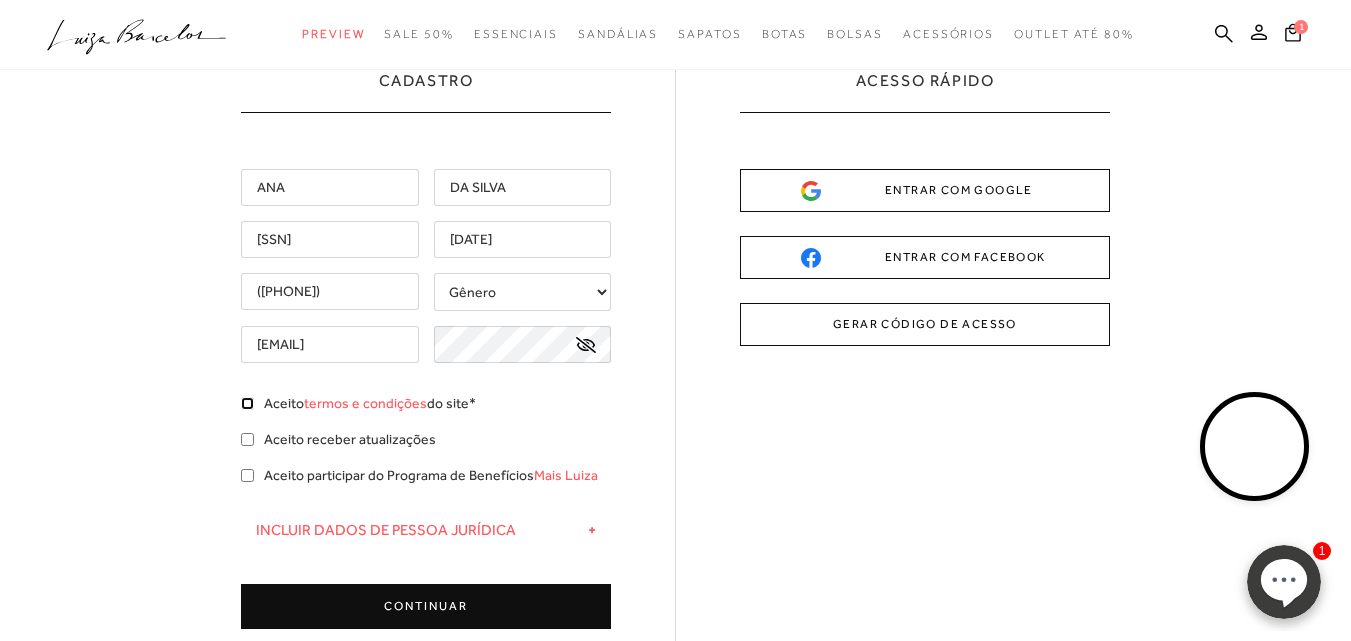 click on "Aceito  termos e condições  do site*" at bounding box center (247, 403) 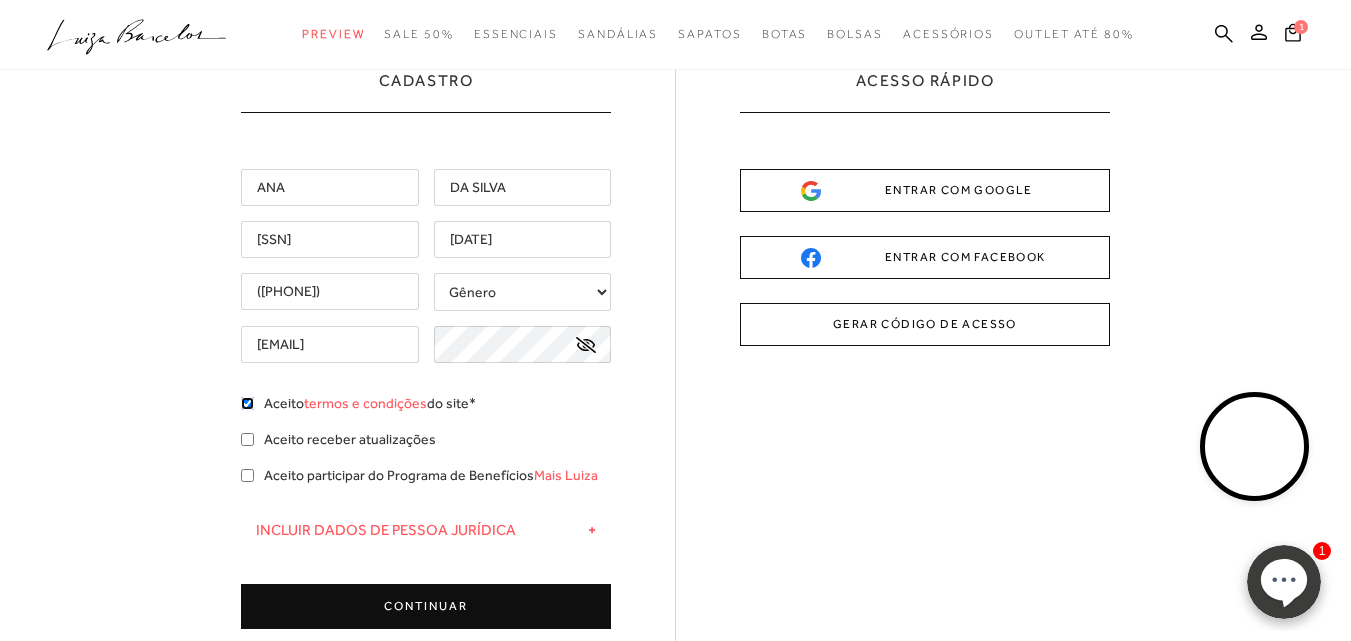 checkbox on "true" 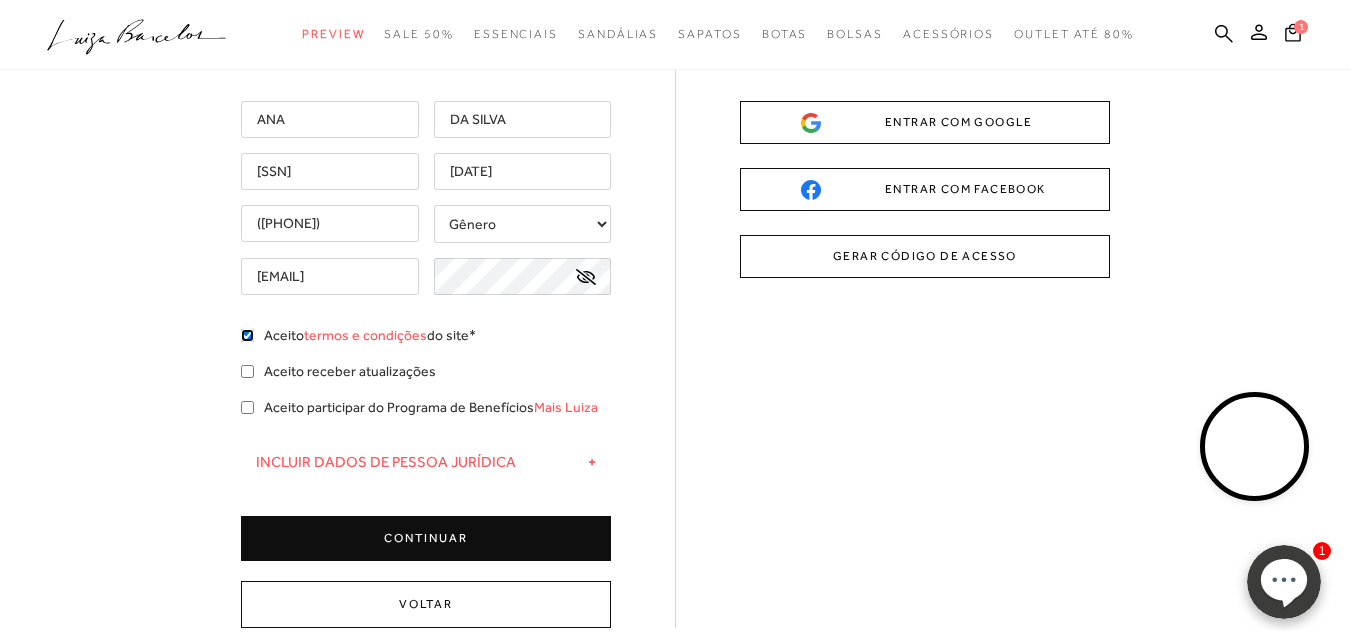 scroll, scrollTop: 200, scrollLeft: 0, axis: vertical 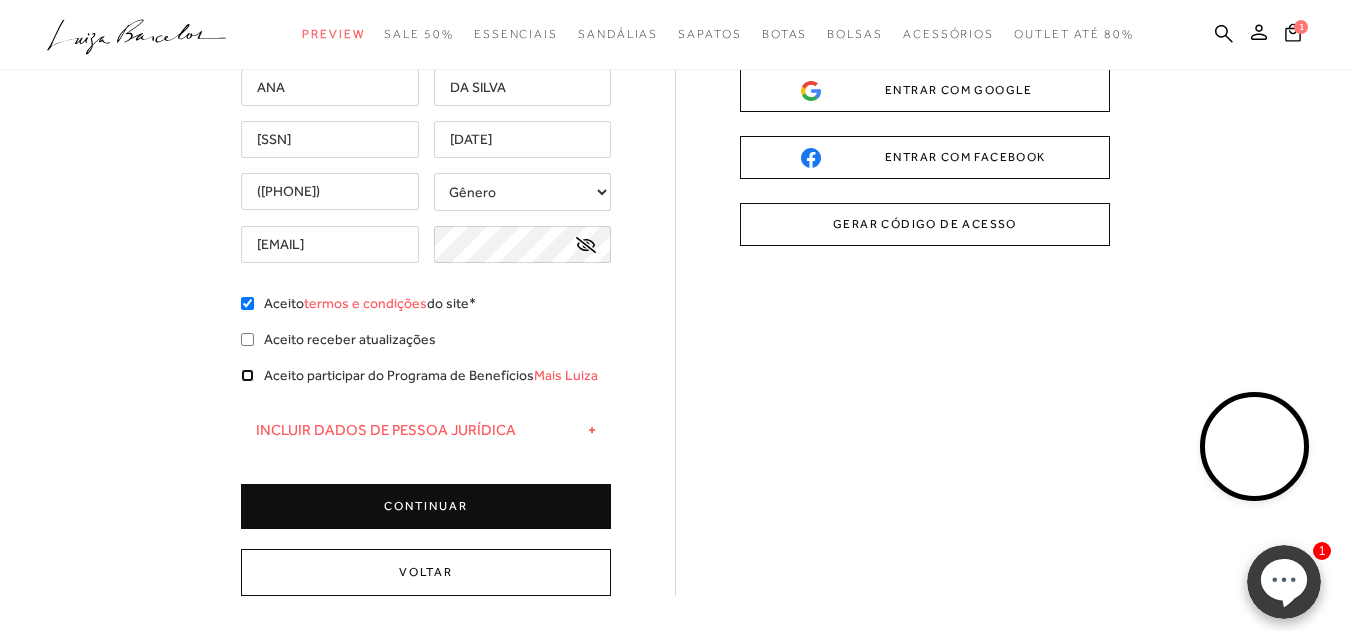 click on "Aceito participar do Programa de Benefícios  Mais Luiza" at bounding box center (247, 375) 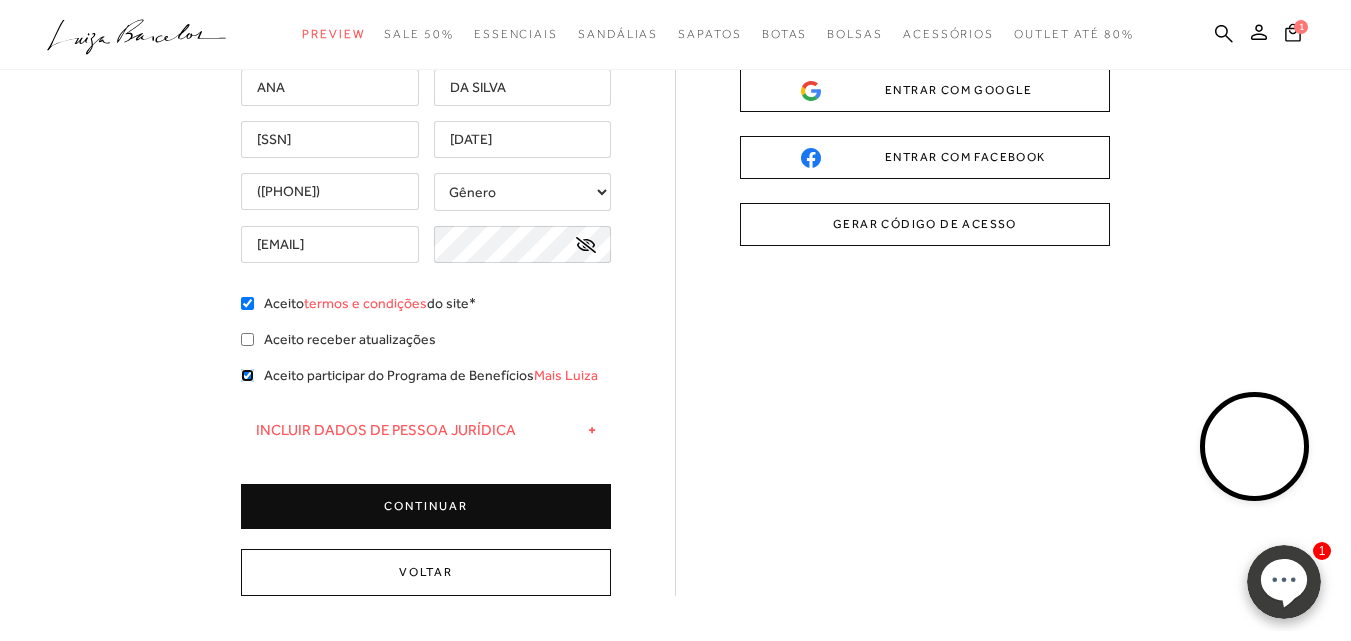checkbox on "true" 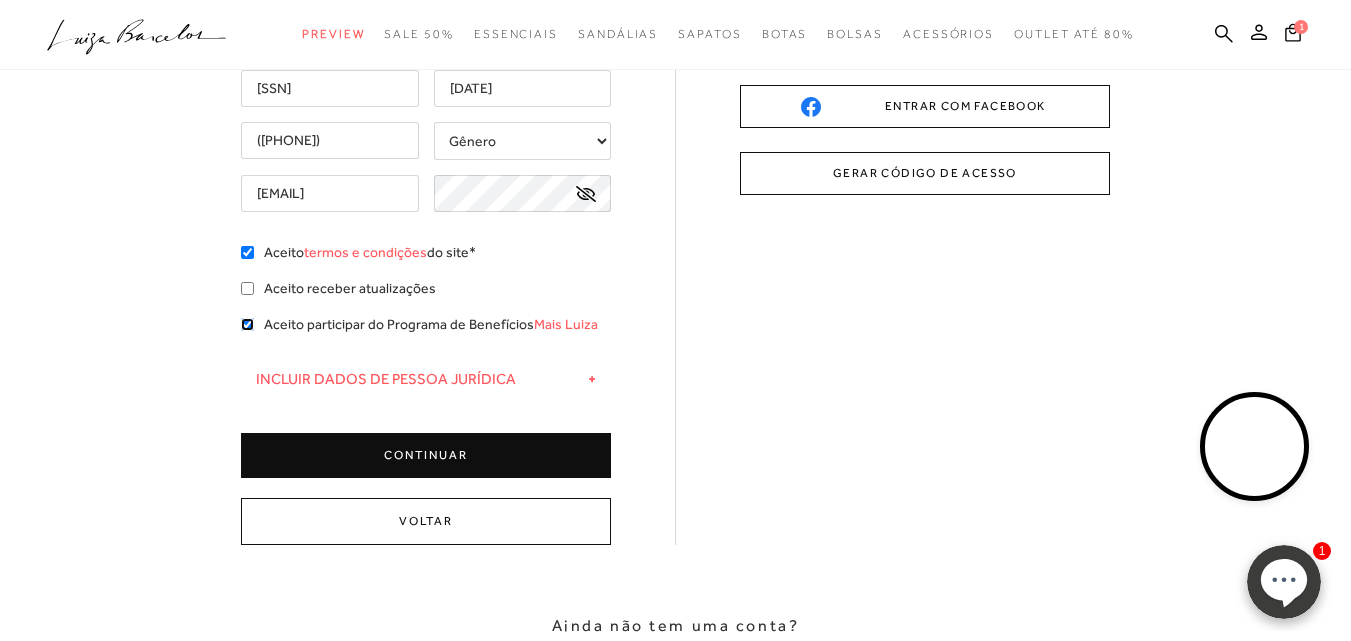 scroll, scrollTop: 300, scrollLeft: 0, axis: vertical 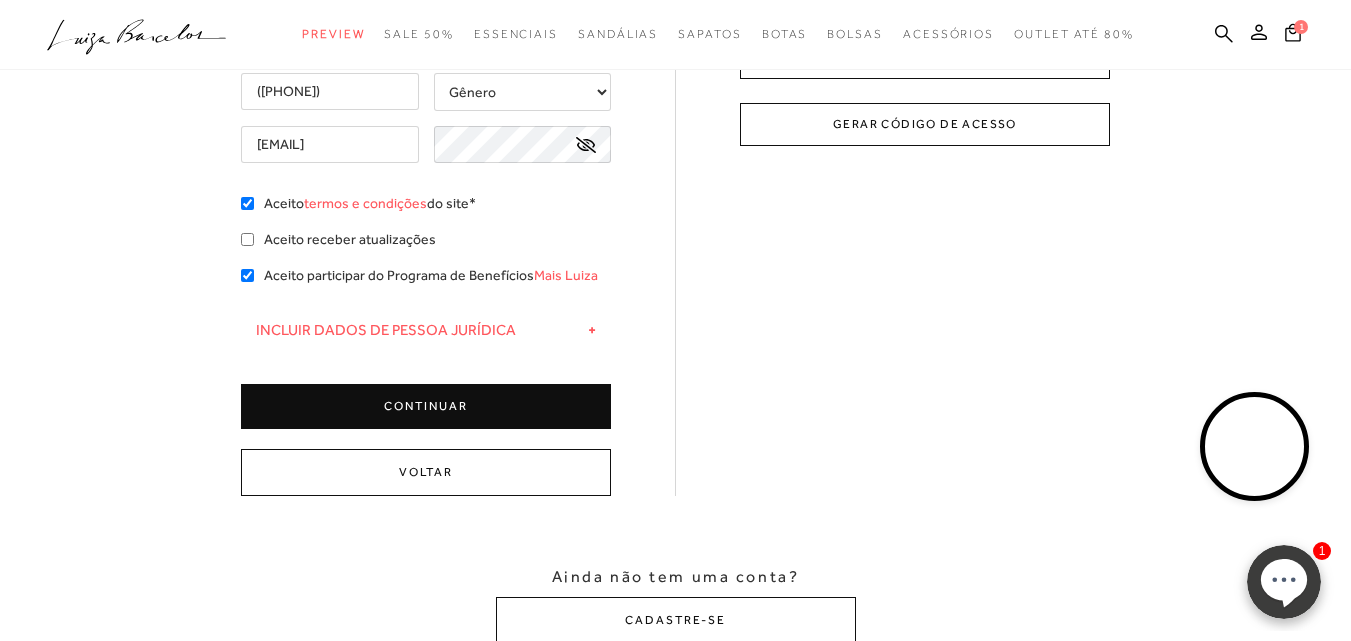 click on "CONTINUAR" at bounding box center [426, 406] 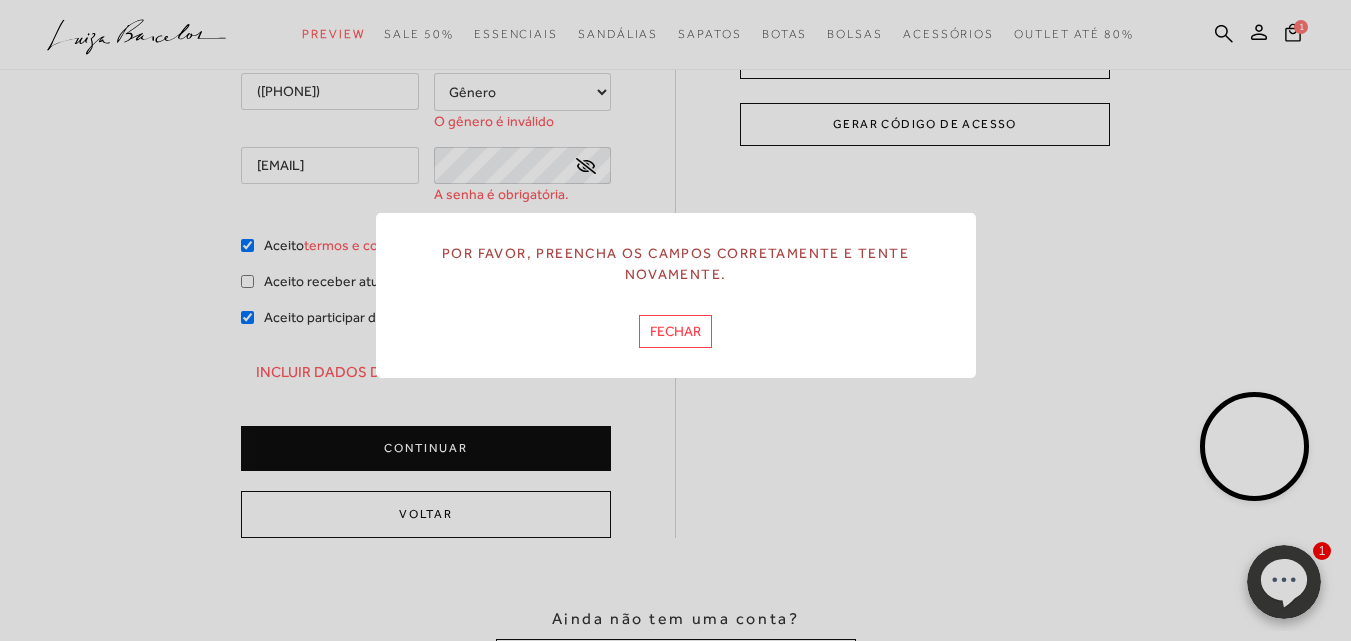 click on "FECHAR" at bounding box center [675, 331] 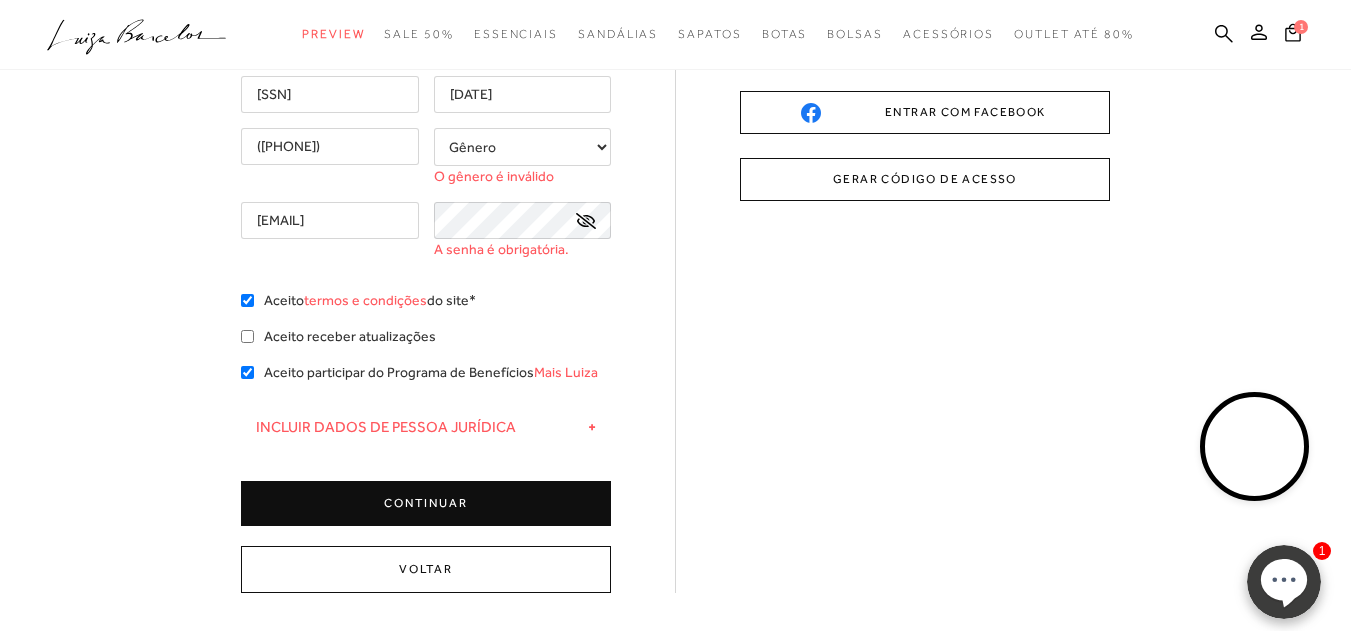 scroll, scrollTop: 200, scrollLeft: 0, axis: vertical 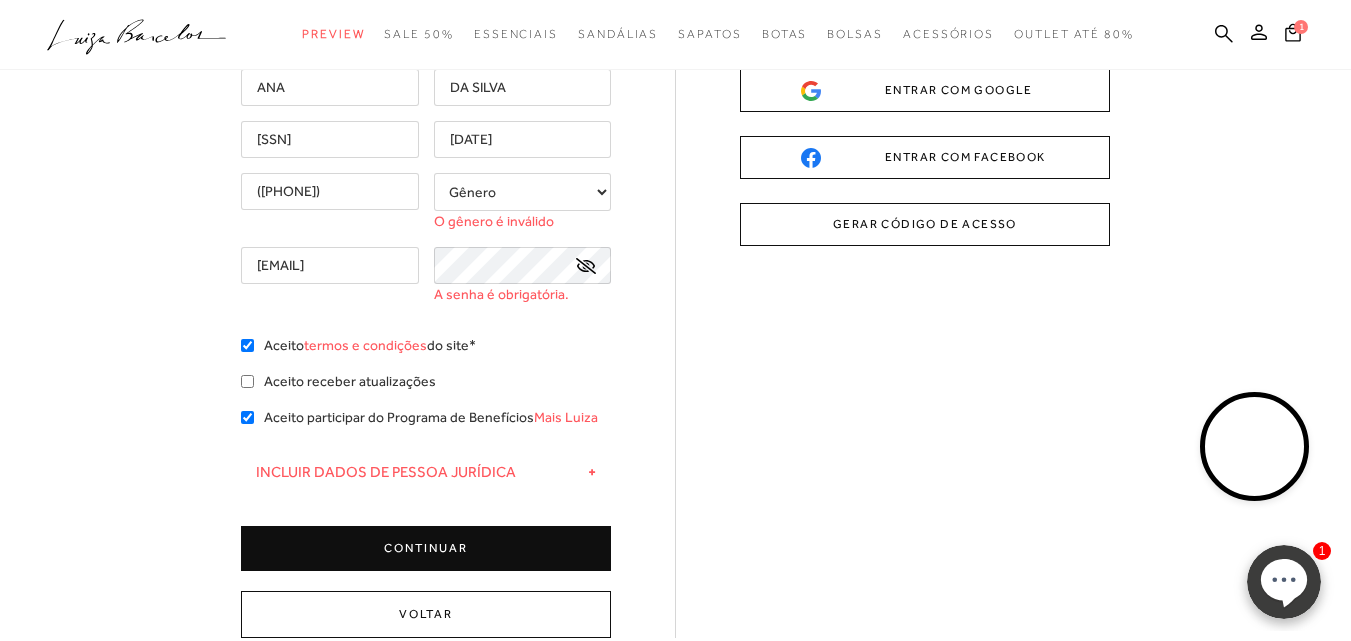click on "Gênero Feminino Masculino" at bounding box center (523, 192) 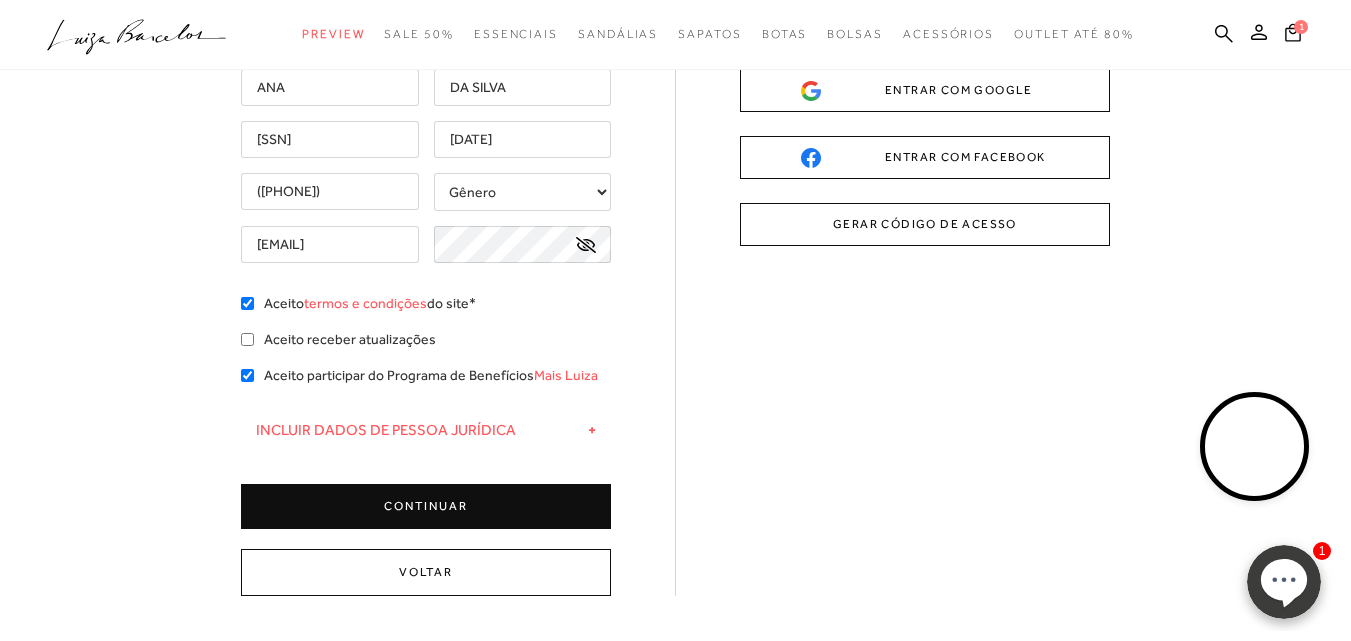 click on "[NAME]
[LAST_NAME]
[SSN]
[DATE]
([PHONE])
Gênero" at bounding box center [426, 299] 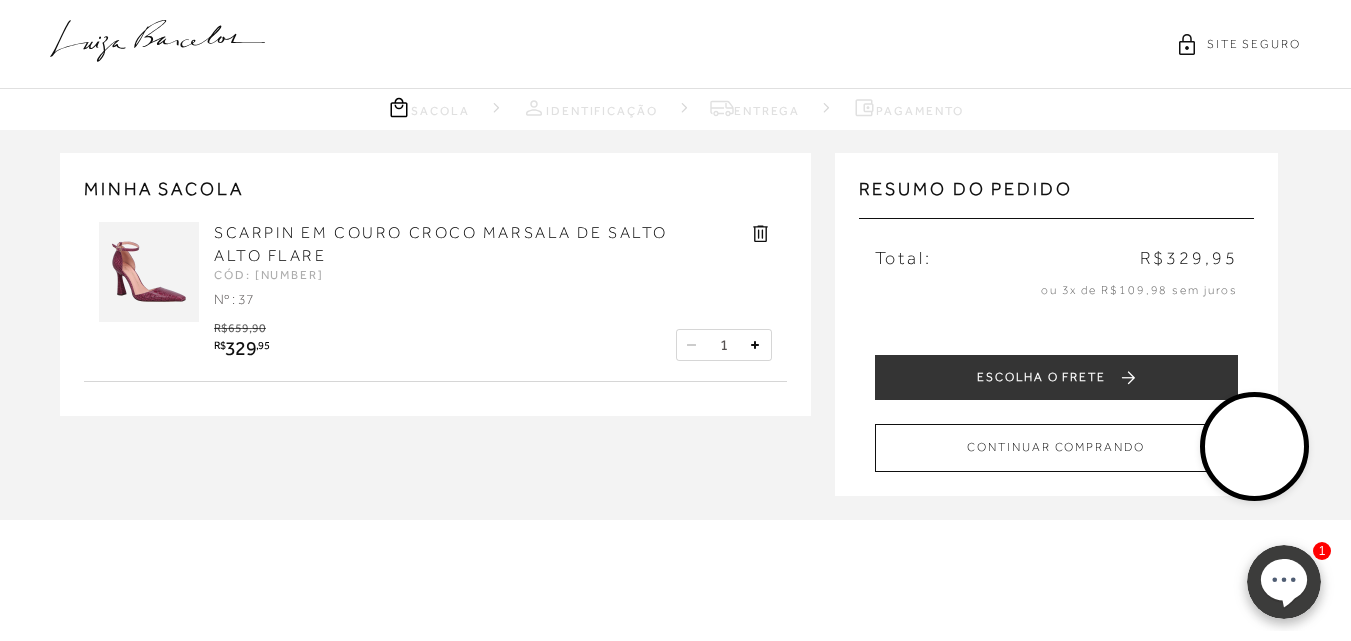 scroll, scrollTop: 0, scrollLeft: 0, axis: both 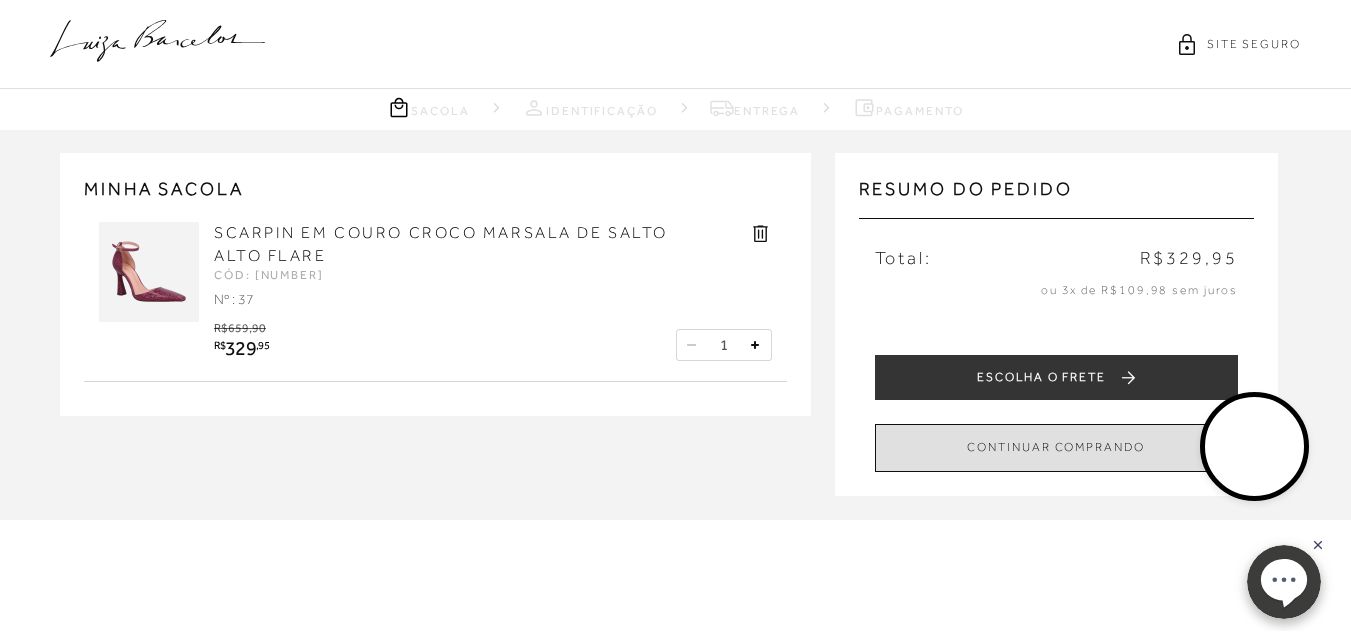 click on "CONTINUAR COMPRANDO" at bounding box center [1056, 447] 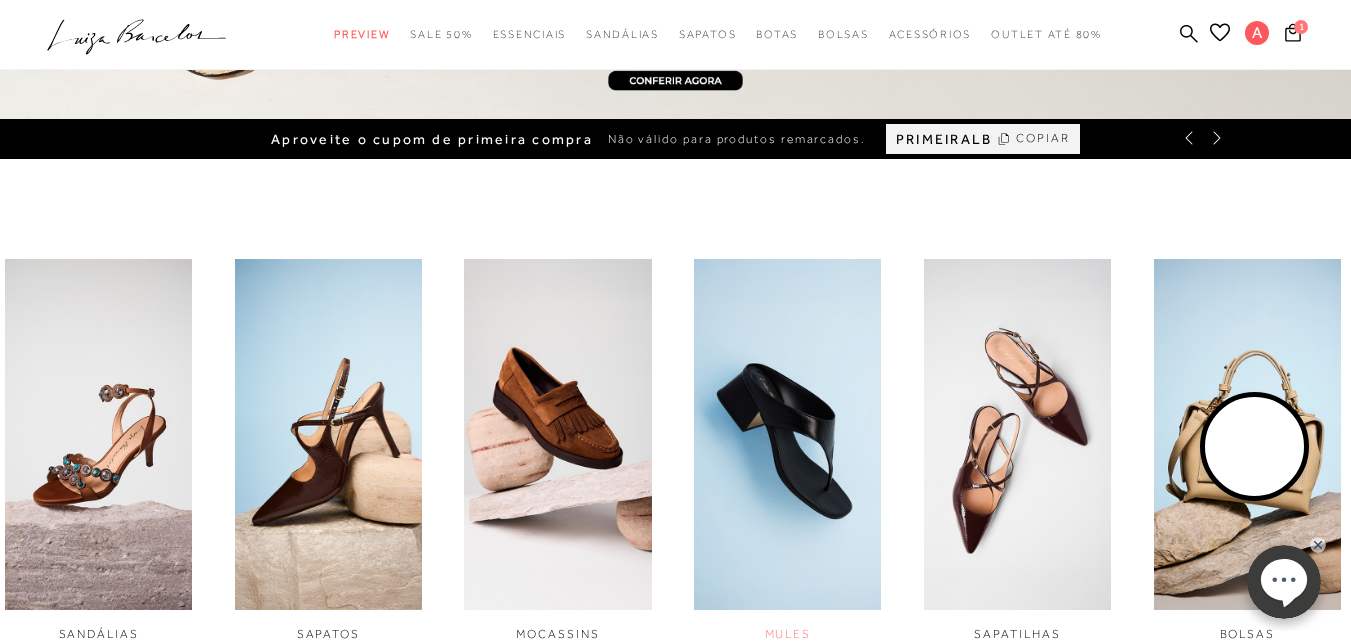 scroll, scrollTop: 700, scrollLeft: 0, axis: vertical 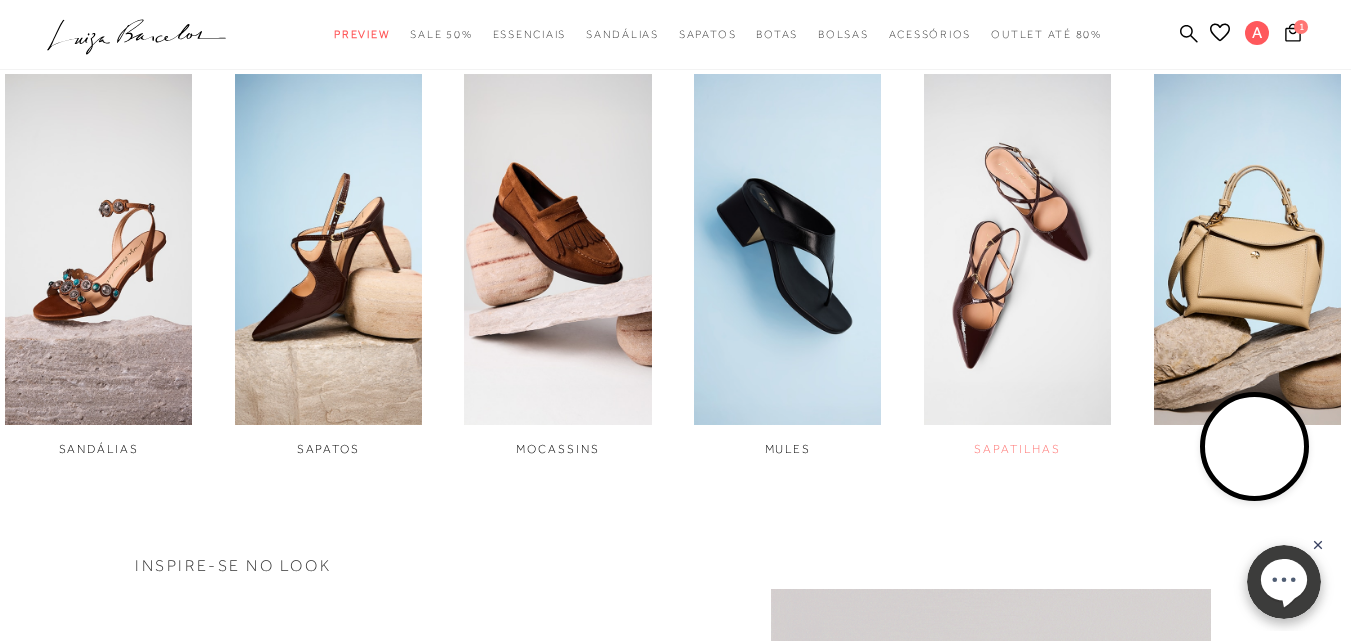 click at bounding box center [1017, 249] 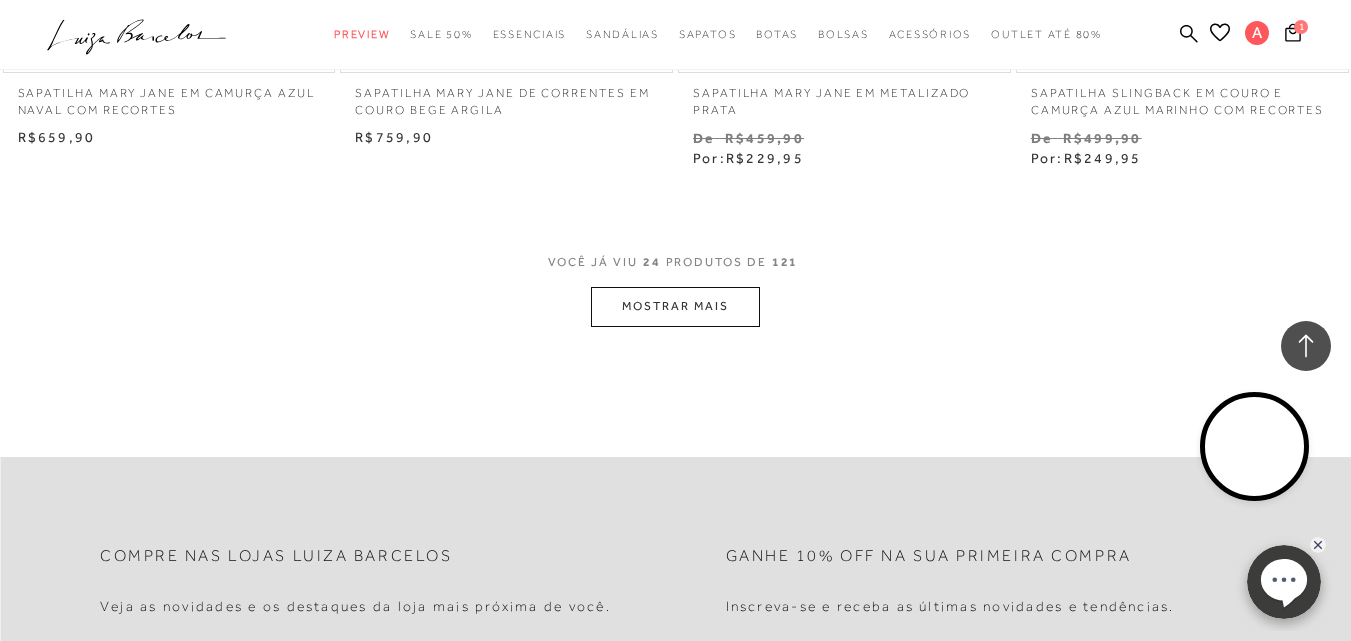 scroll, scrollTop: 3800, scrollLeft: 0, axis: vertical 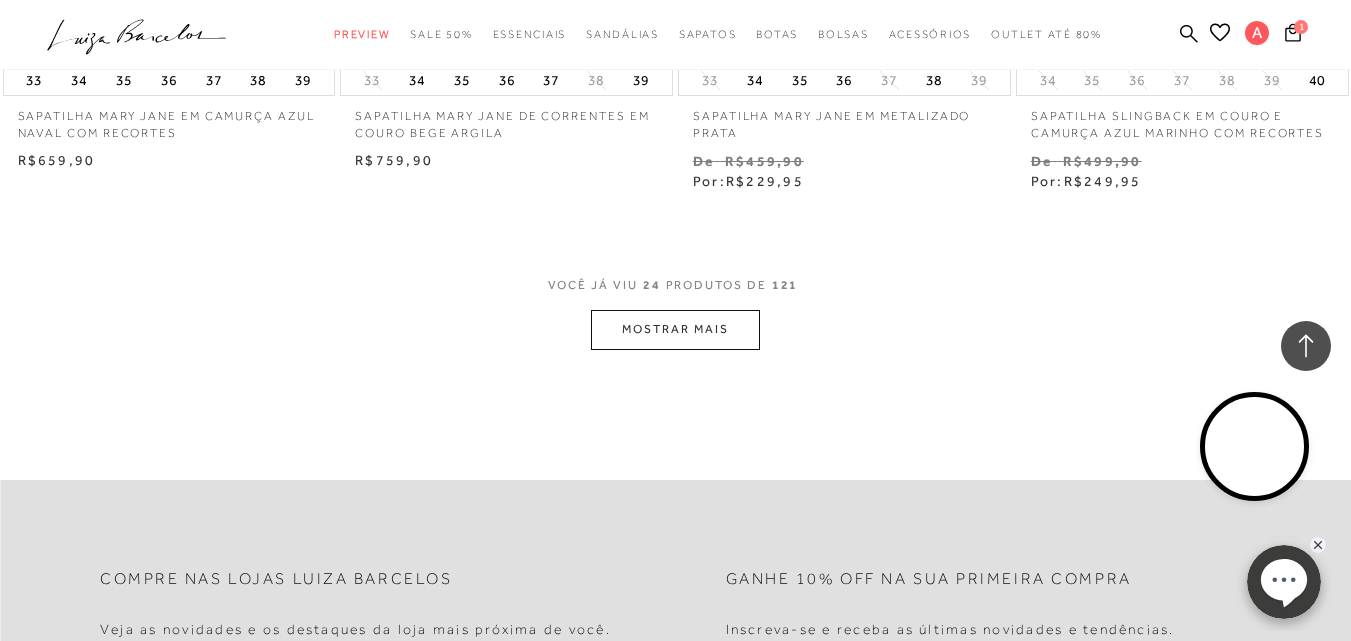 click at bounding box center [1255, 447] 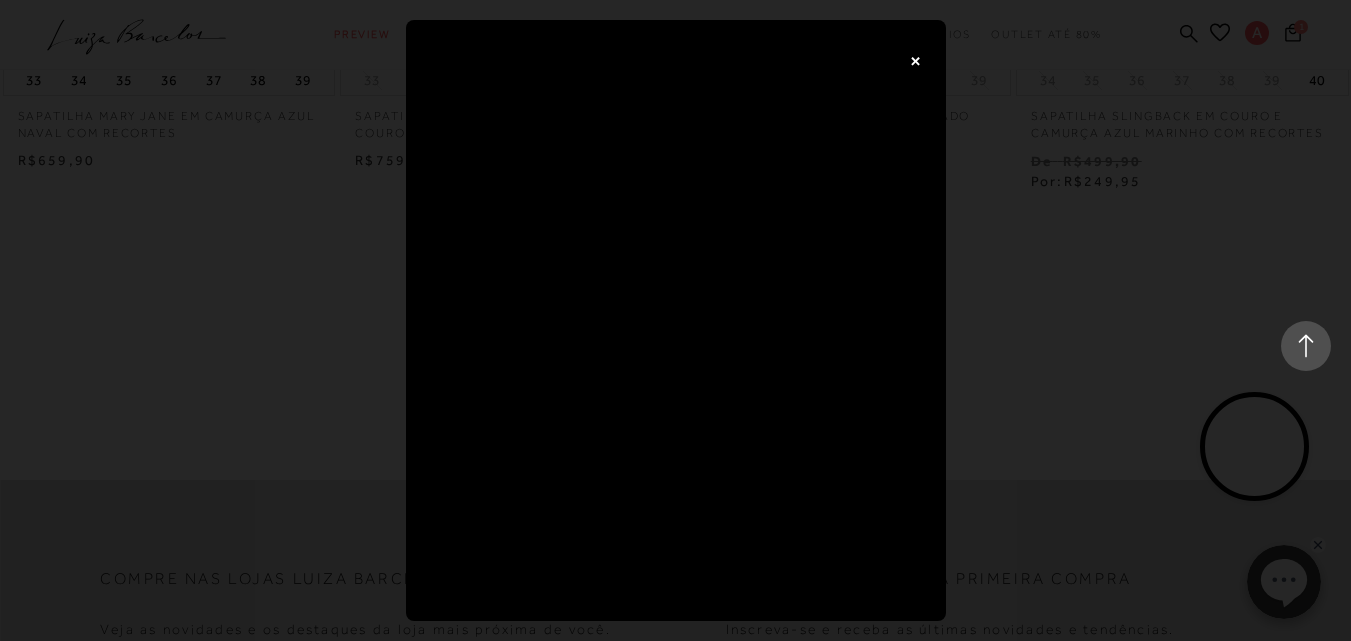 click on "×" at bounding box center [916, 60] 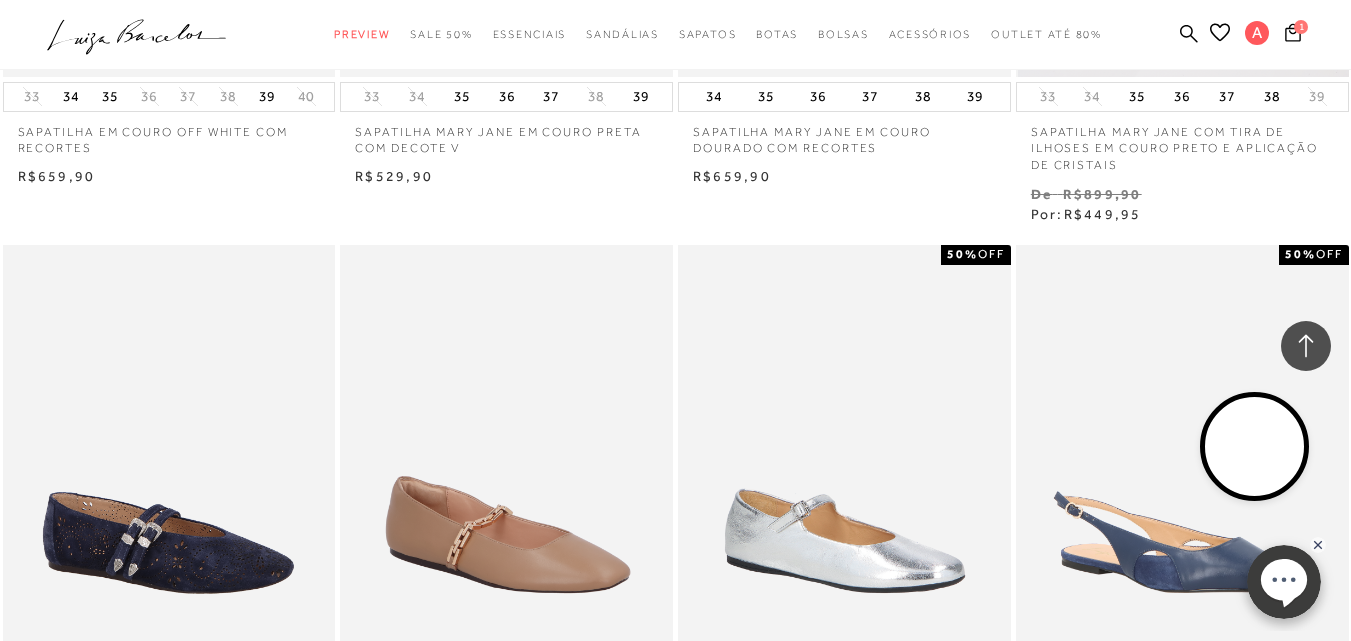 scroll, scrollTop: 2800, scrollLeft: 0, axis: vertical 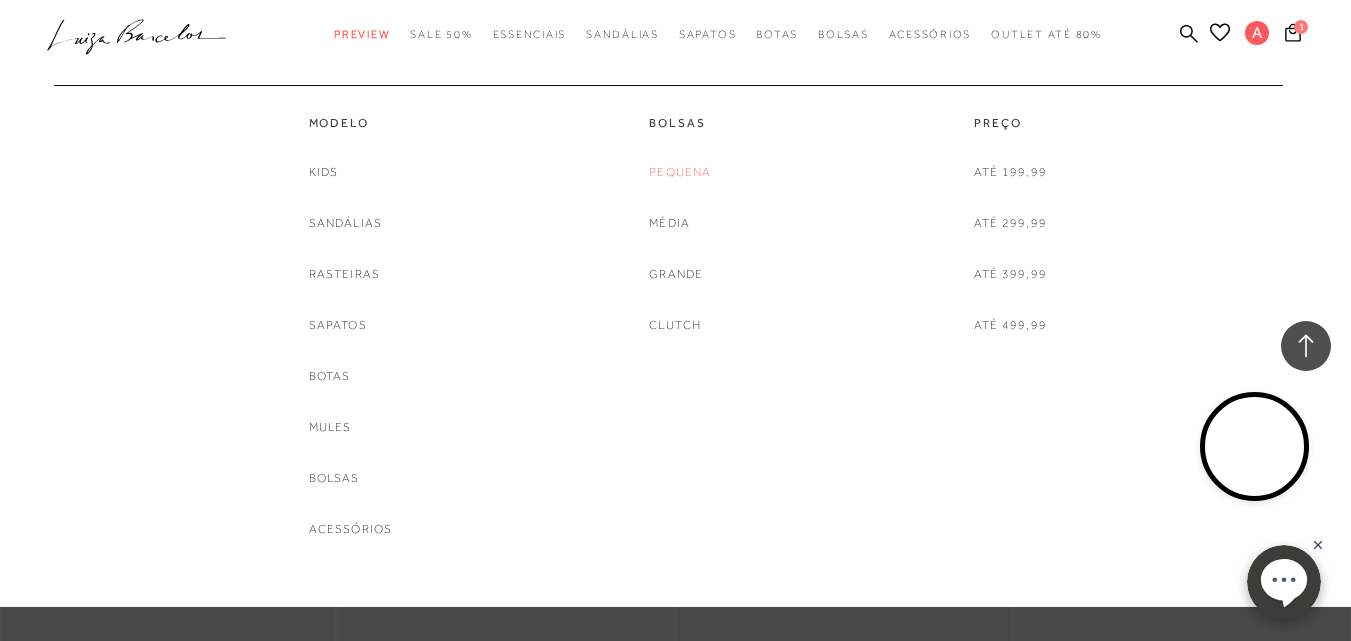 click on "Pequena" at bounding box center (680, 172) 